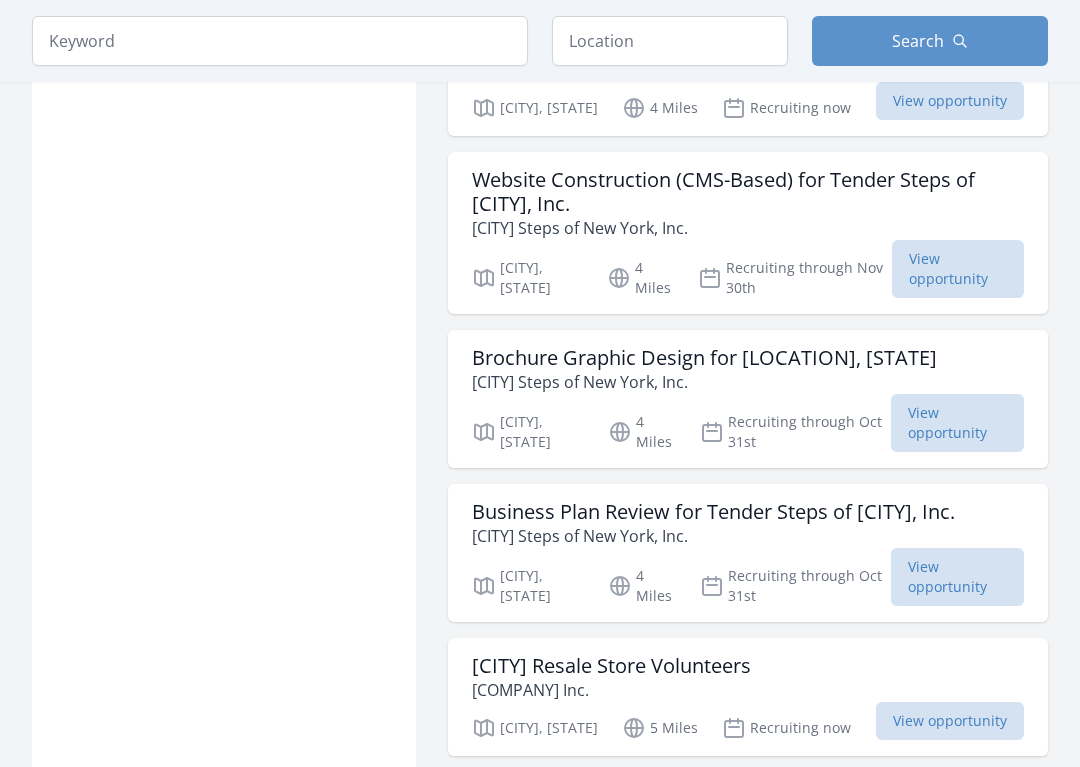 scroll, scrollTop: 1927, scrollLeft: 0, axis: vertical 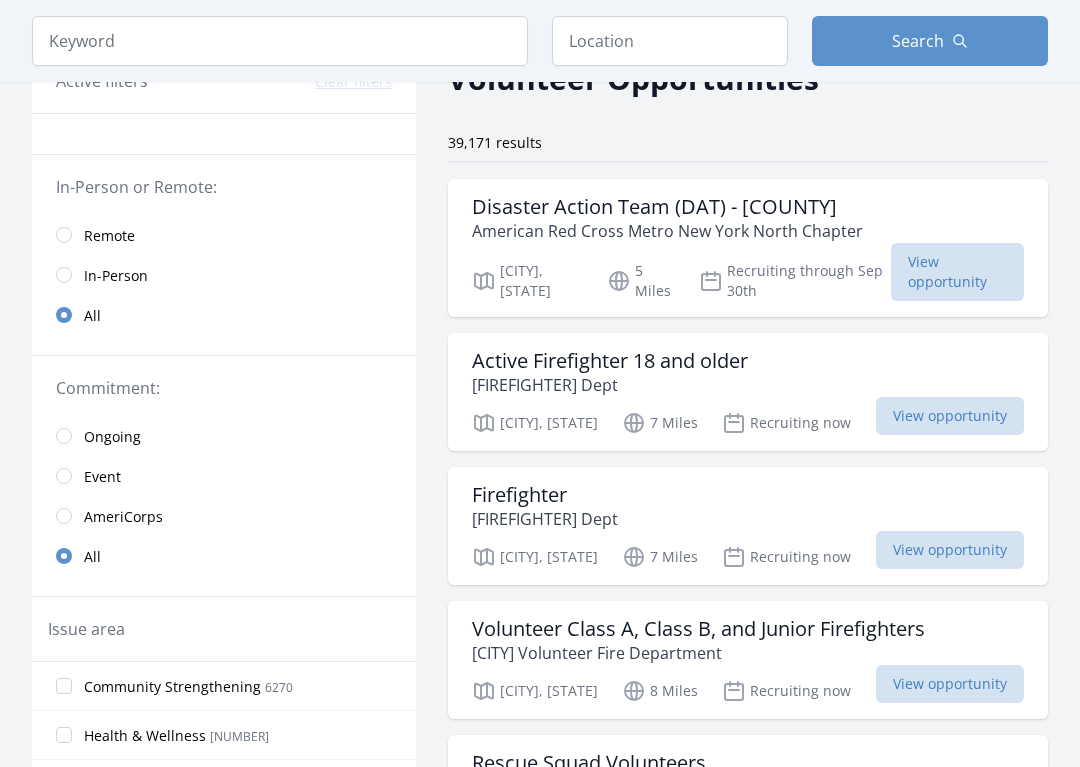 click on "In-Person" at bounding box center [224, 275] 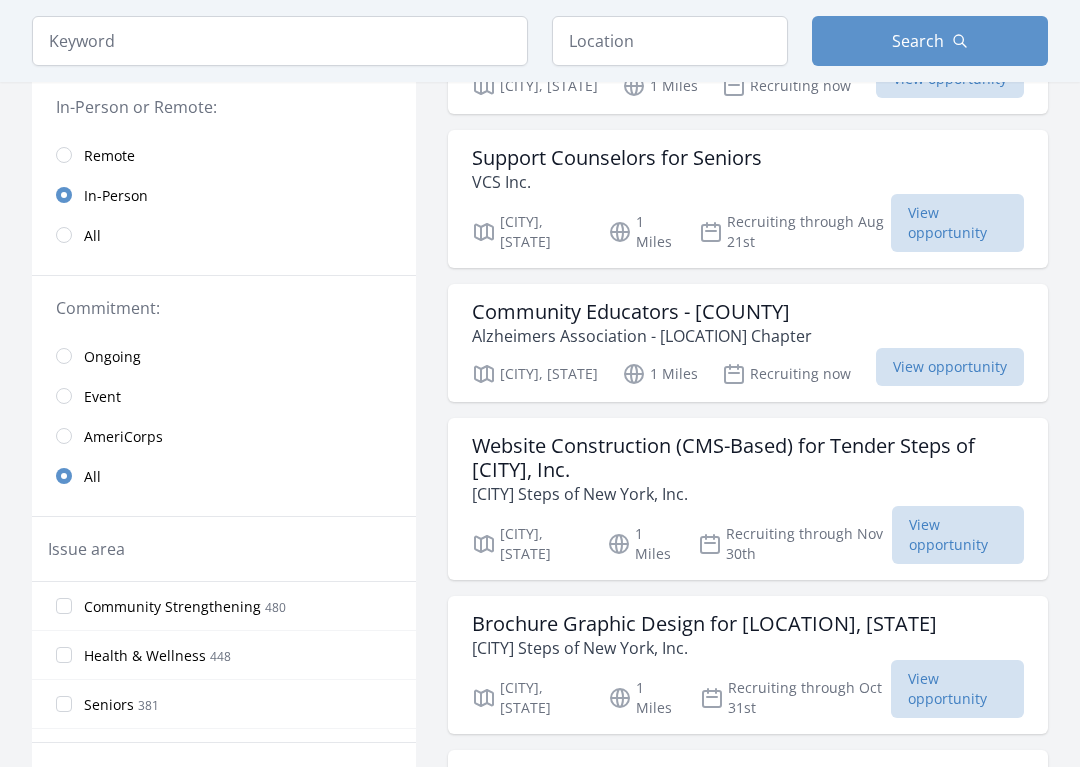 scroll, scrollTop: 297, scrollLeft: 0, axis: vertical 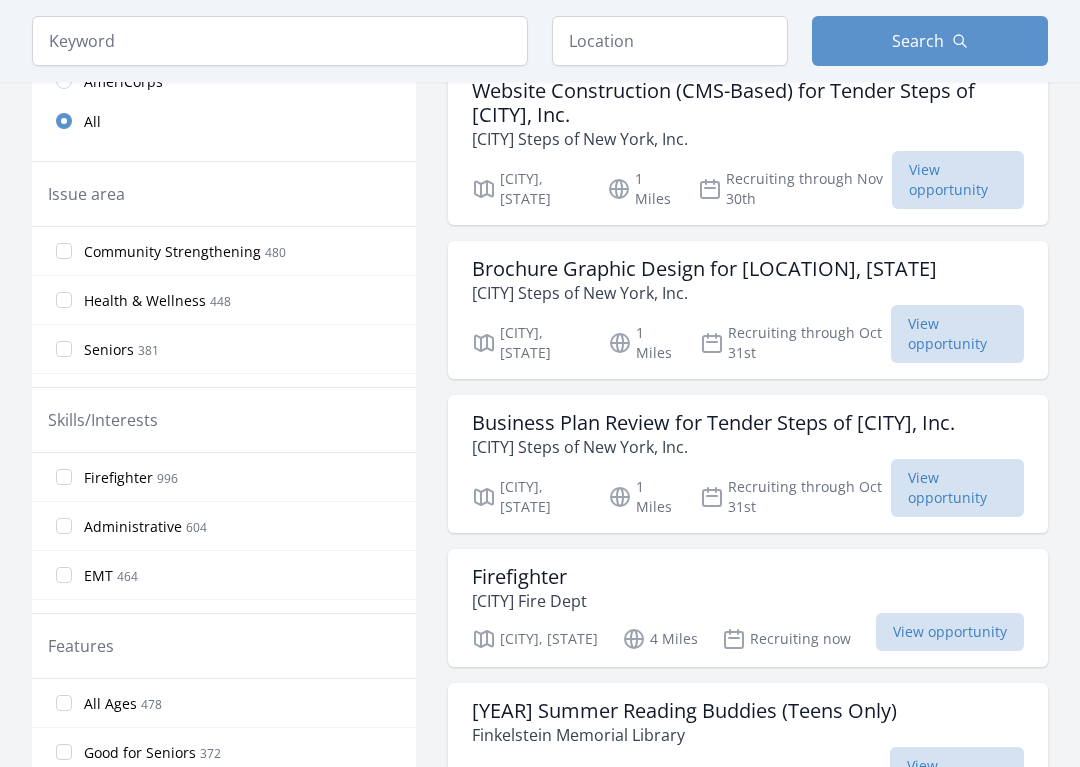 click on "Health & Wellness   448" at bounding box center [64, 301] 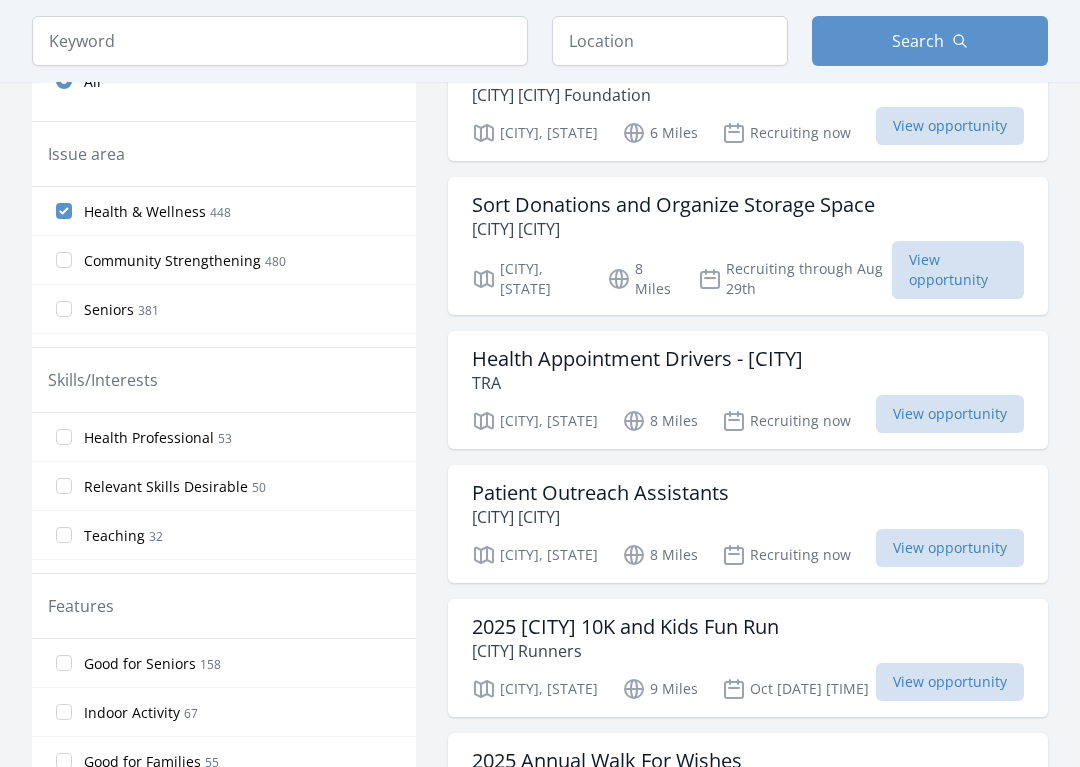 scroll, scrollTop: 652, scrollLeft: 0, axis: vertical 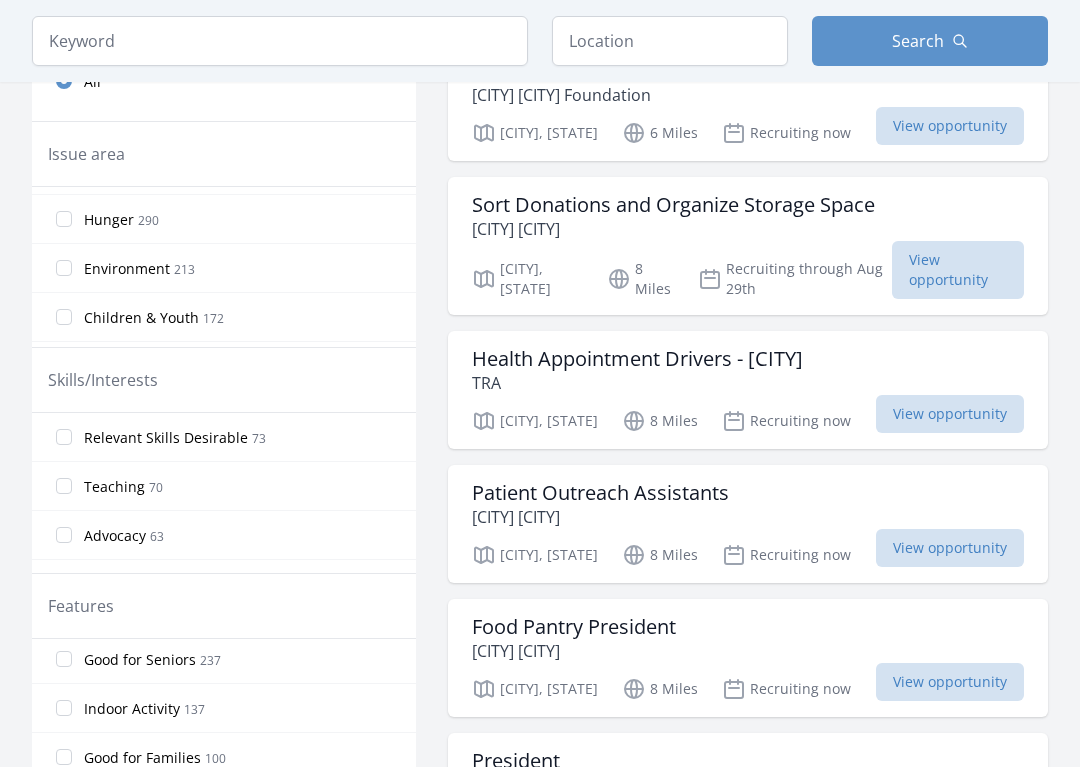 click on "Environment   213" at bounding box center (224, 268) 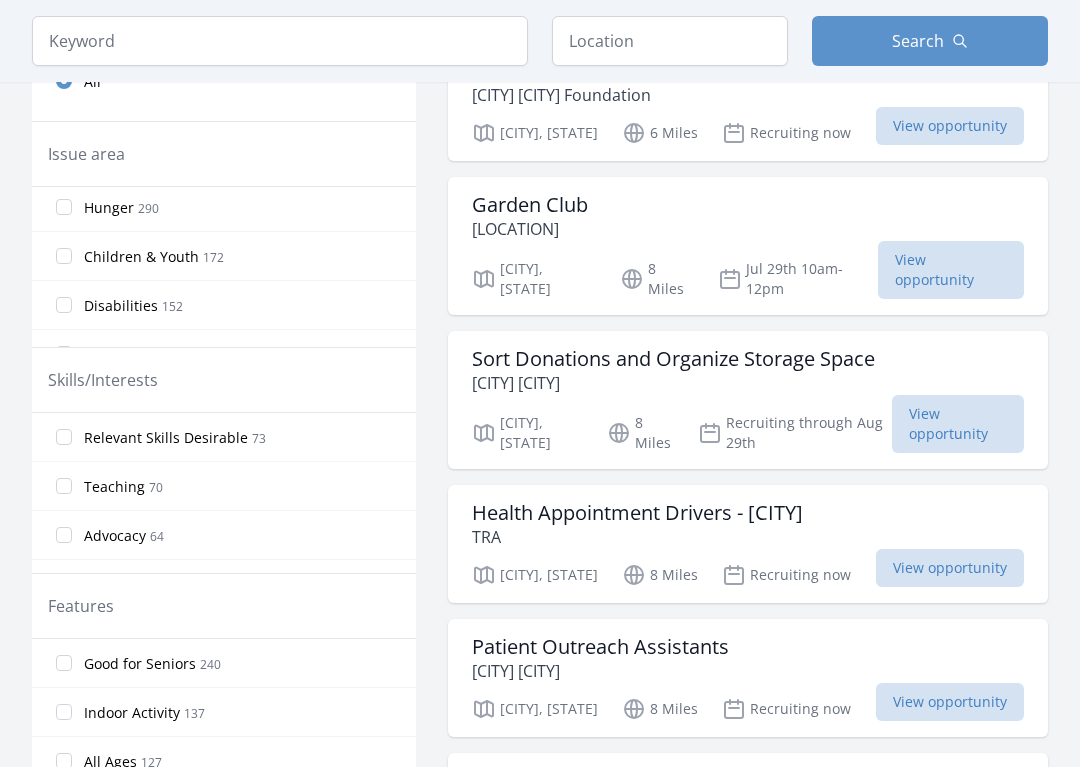 scroll, scrollTop: 256, scrollLeft: 0, axis: vertical 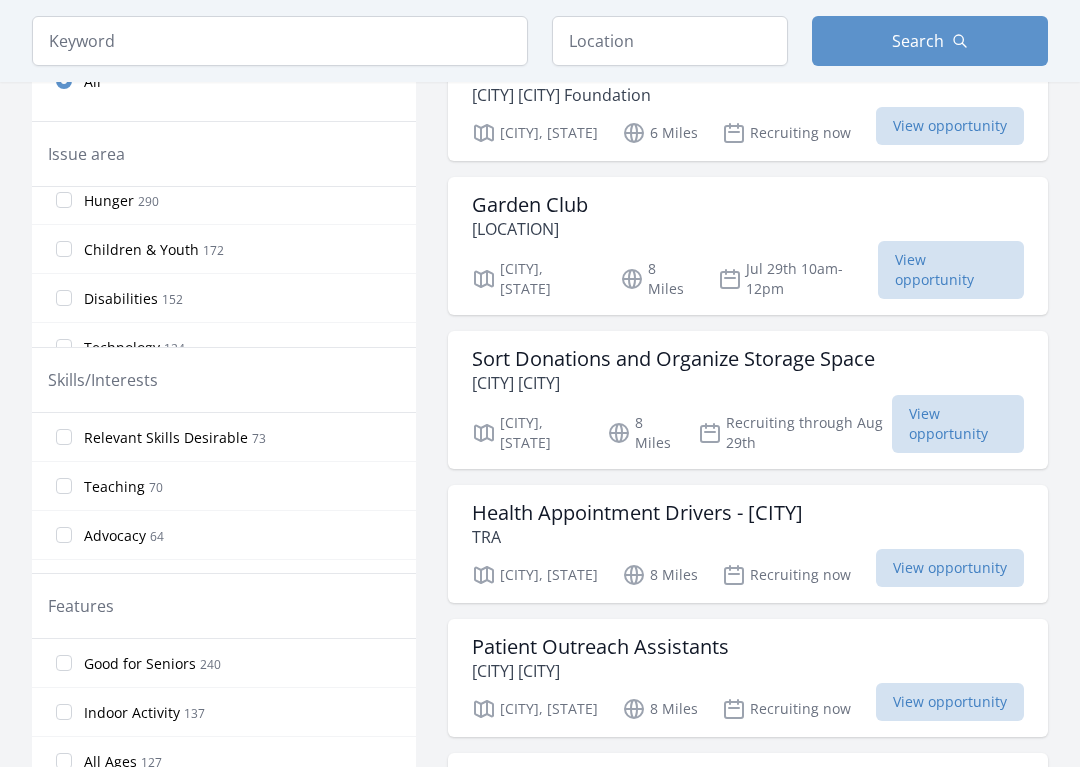 click on "Children & Youth   172" at bounding box center [64, 249] 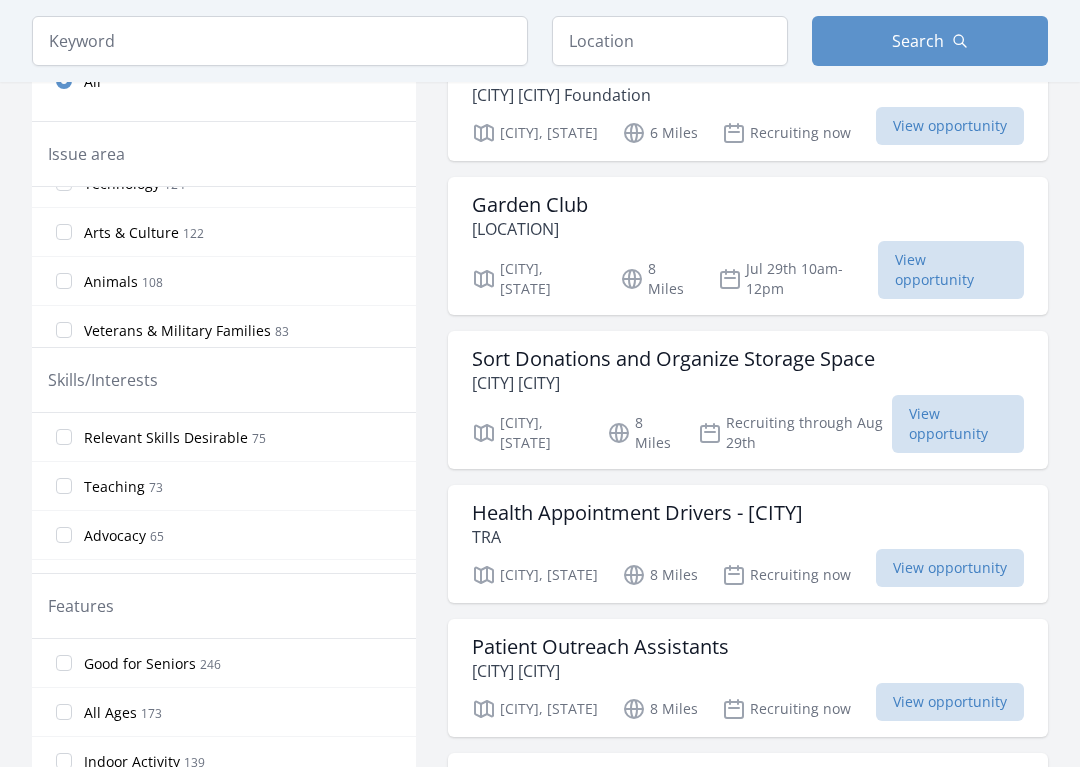scroll, scrollTop: 424, scrollLeft: 0, axis: vertical 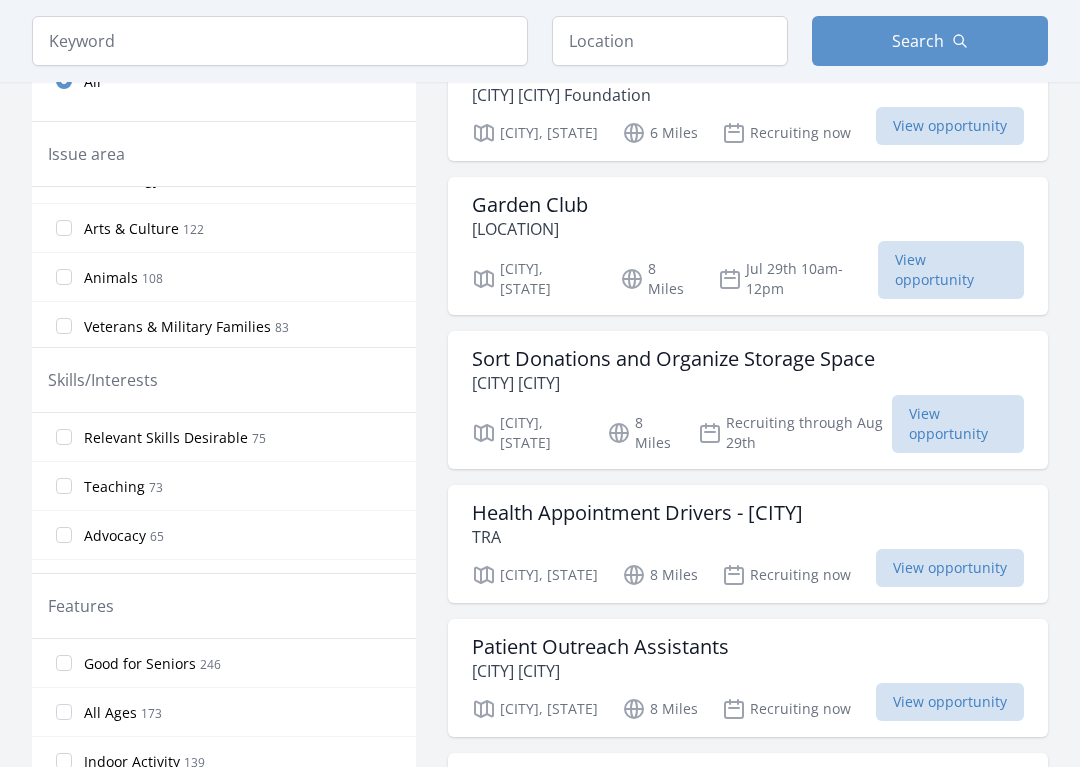 click on "Arts & Culture   122" at bounding box center [64, 228] 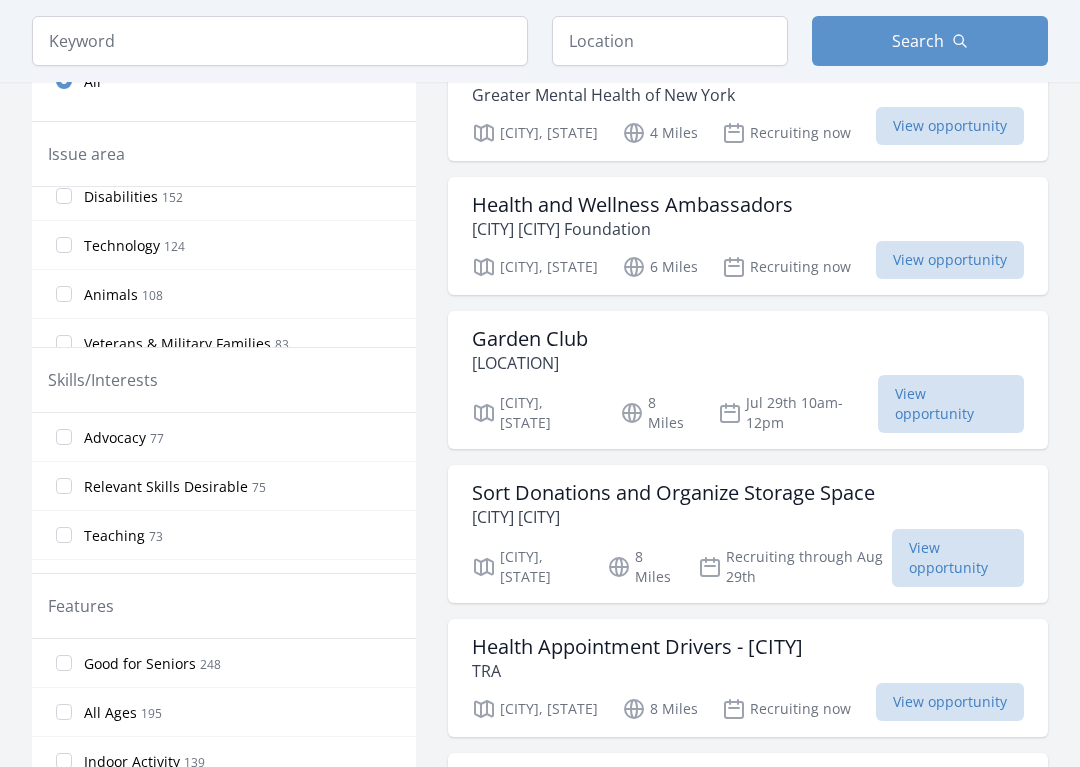 scroll, scrollTop: 415, scrollLeft: 0, axis: vertical 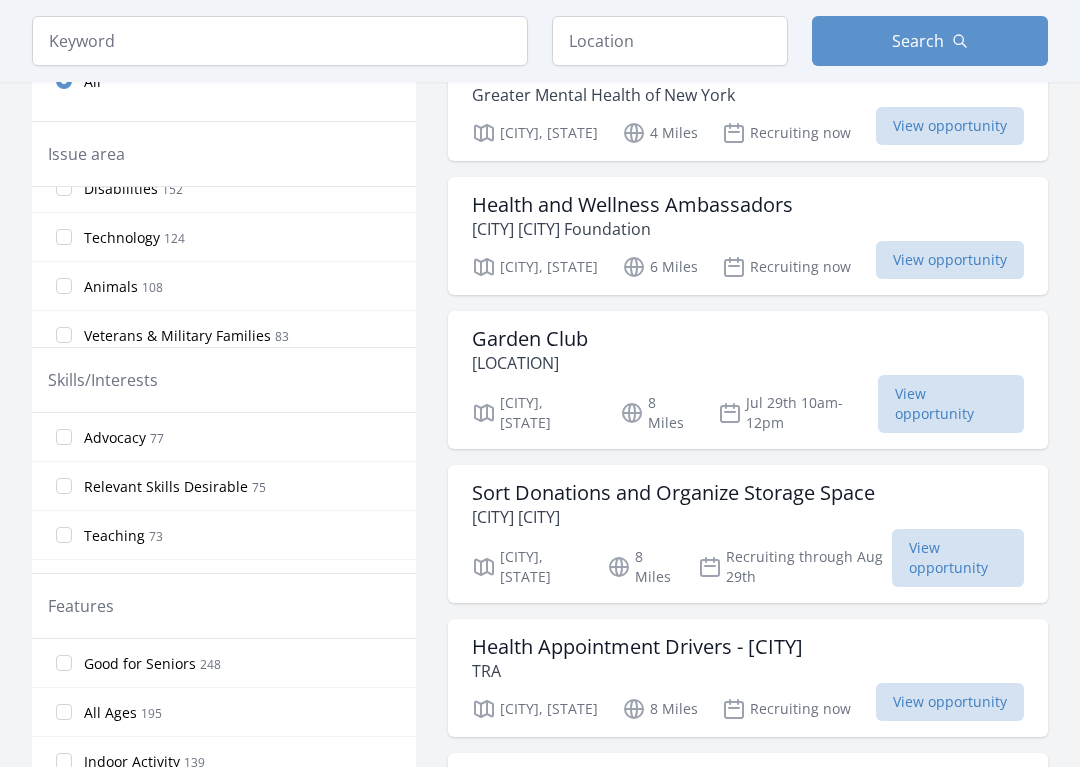 click on "Animals   108" at bounding box center (64, 286) 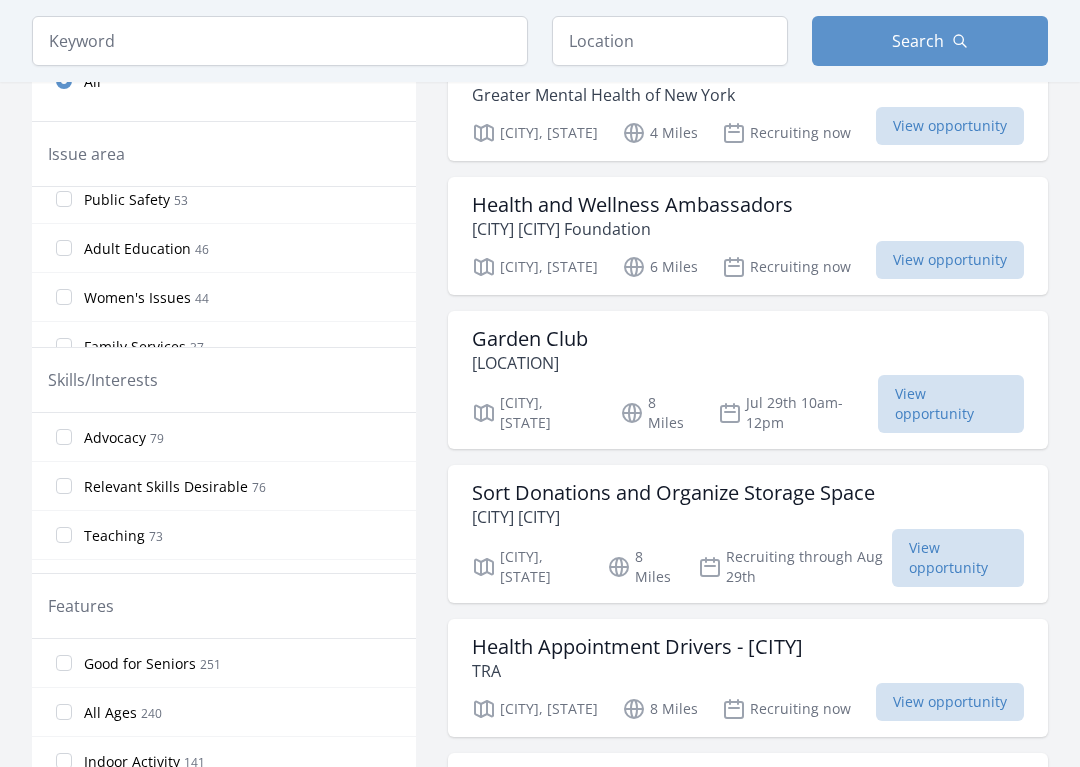 scroll, scrollTop: 844, scrollLeft: 0, axis: vertical 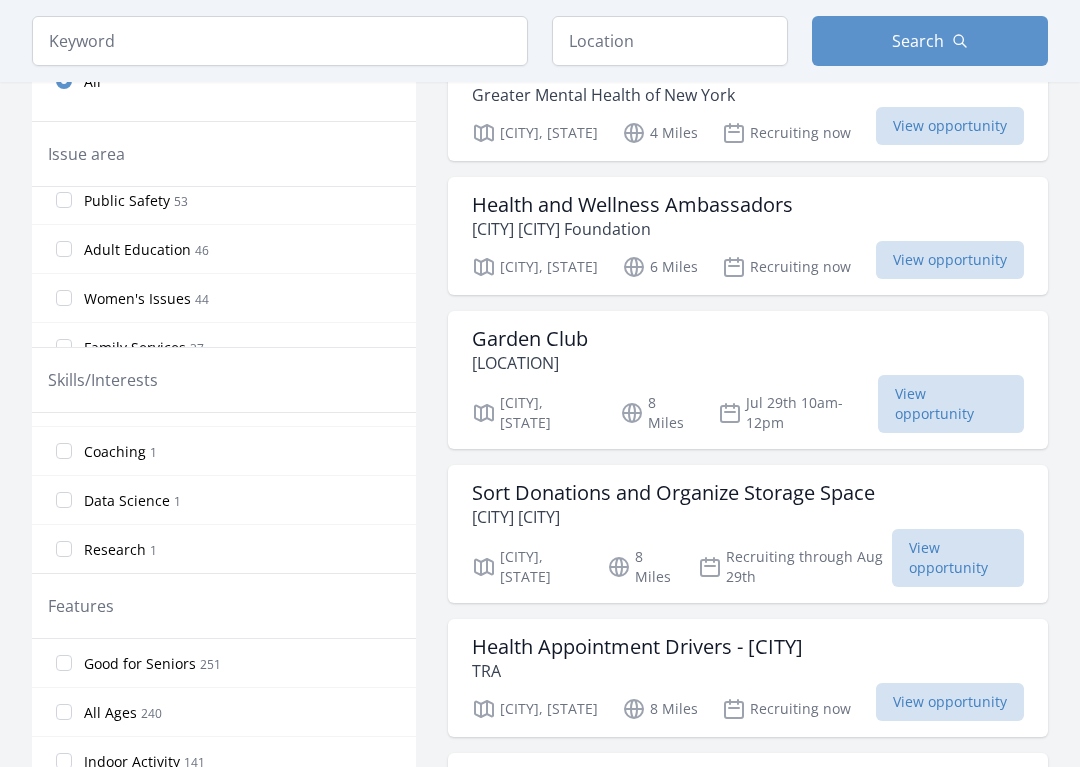 click on "Research   1" at bounding box center (64, 549) 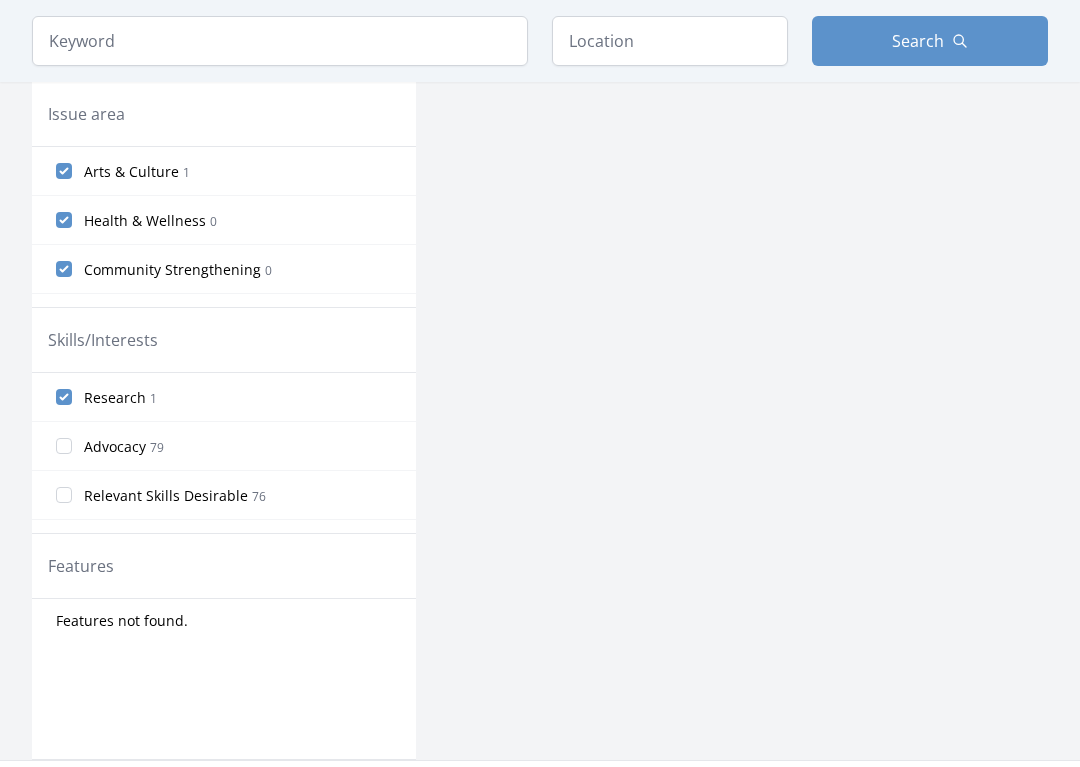 click on "Advocacy   79" at bounding box center (224, 446) 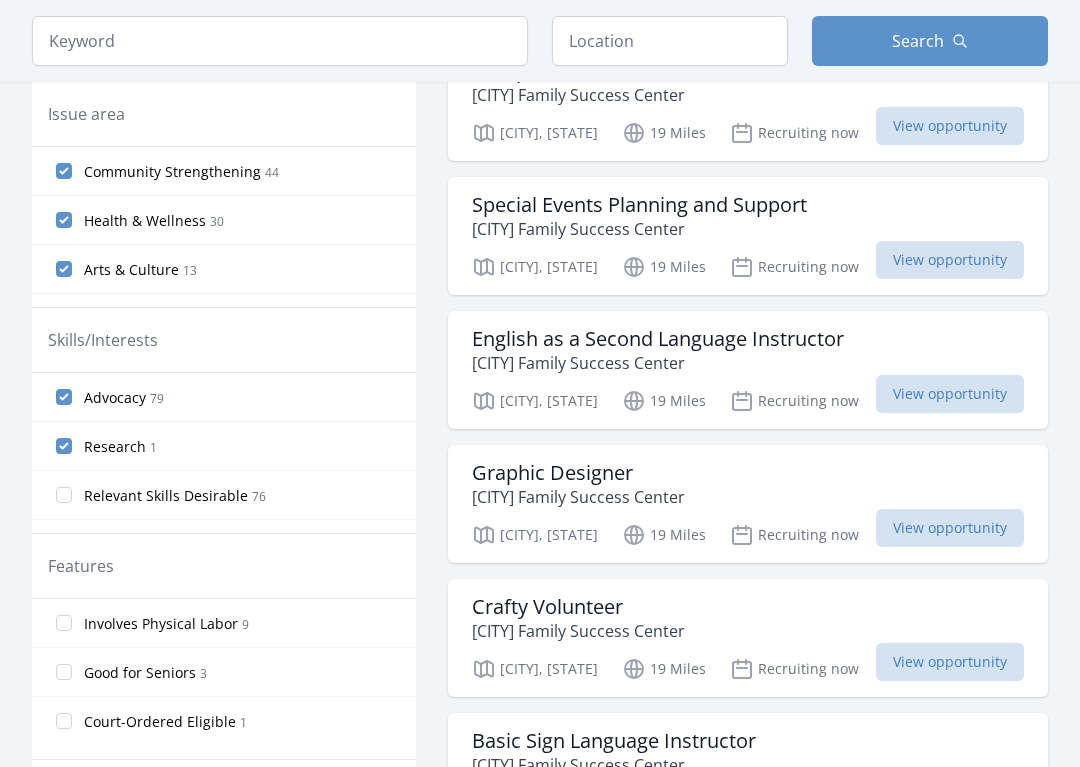 click on "Relevant Skills Desirable   76" at bounding box center (64, 495) 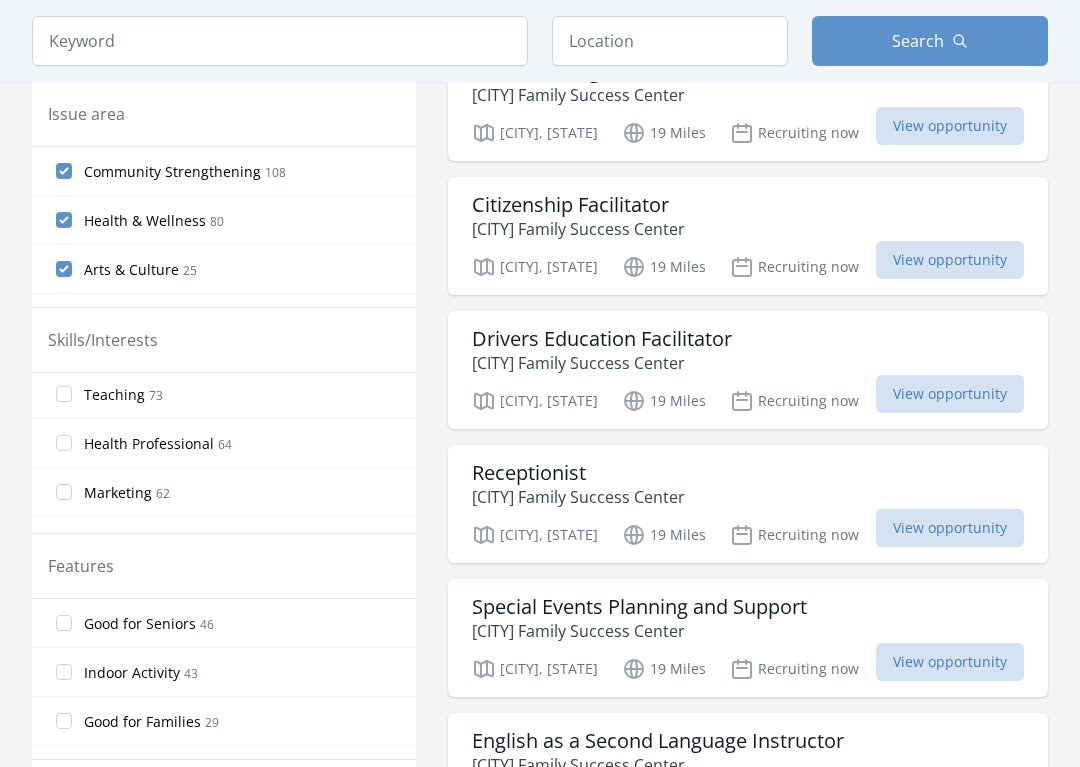 scroll, scrollTop: 146, scrollLeft: 0, axis: vertical 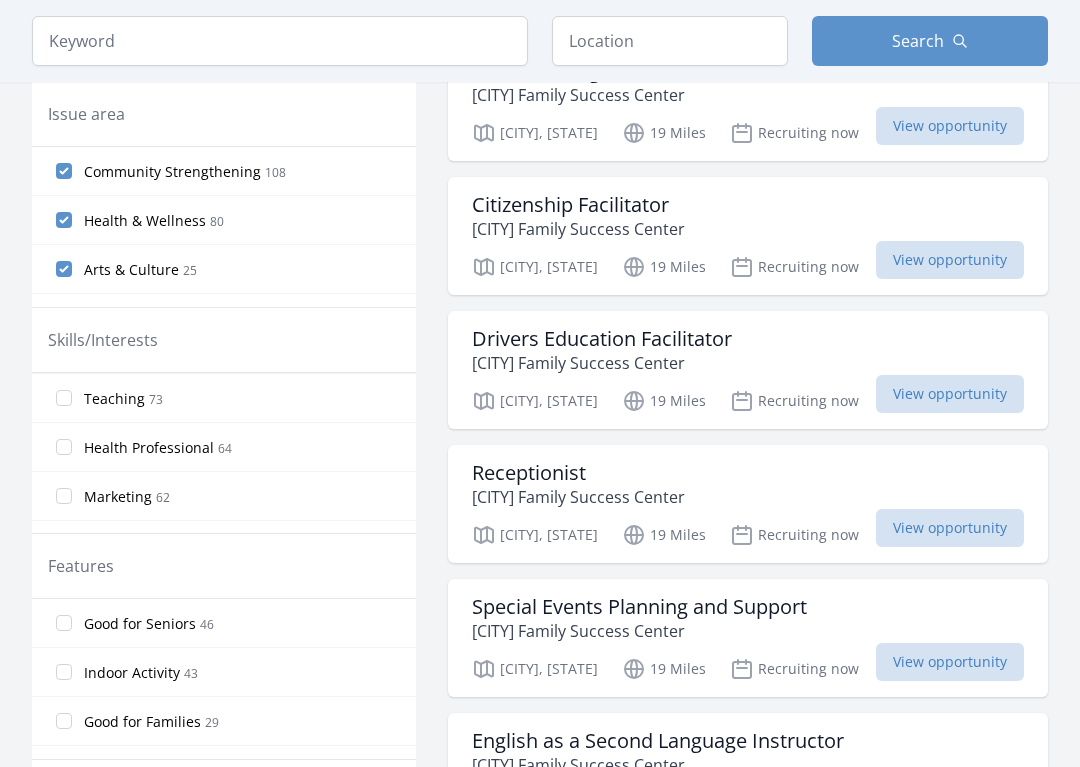 click on "Teaching   73" at bounding box center [64, 398] 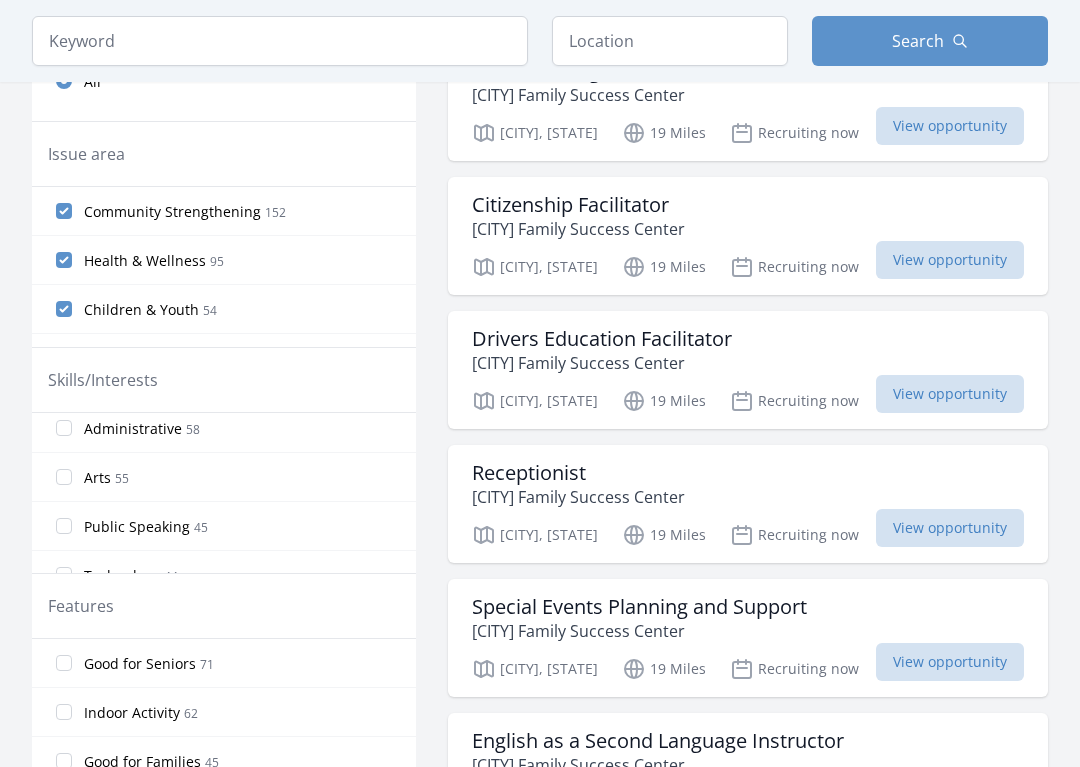 scroll, scrollTop: 325, scrollLeft: 0, axis: vertical 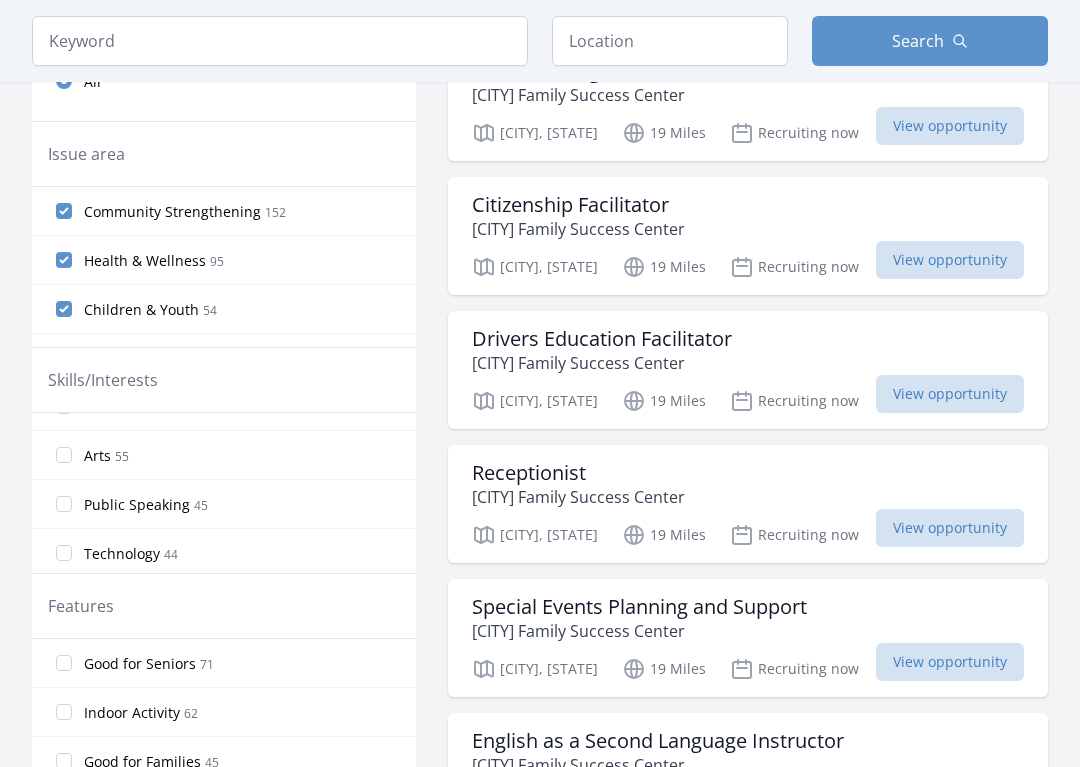 click on "Arts   55" at bounding box center [224, 455] 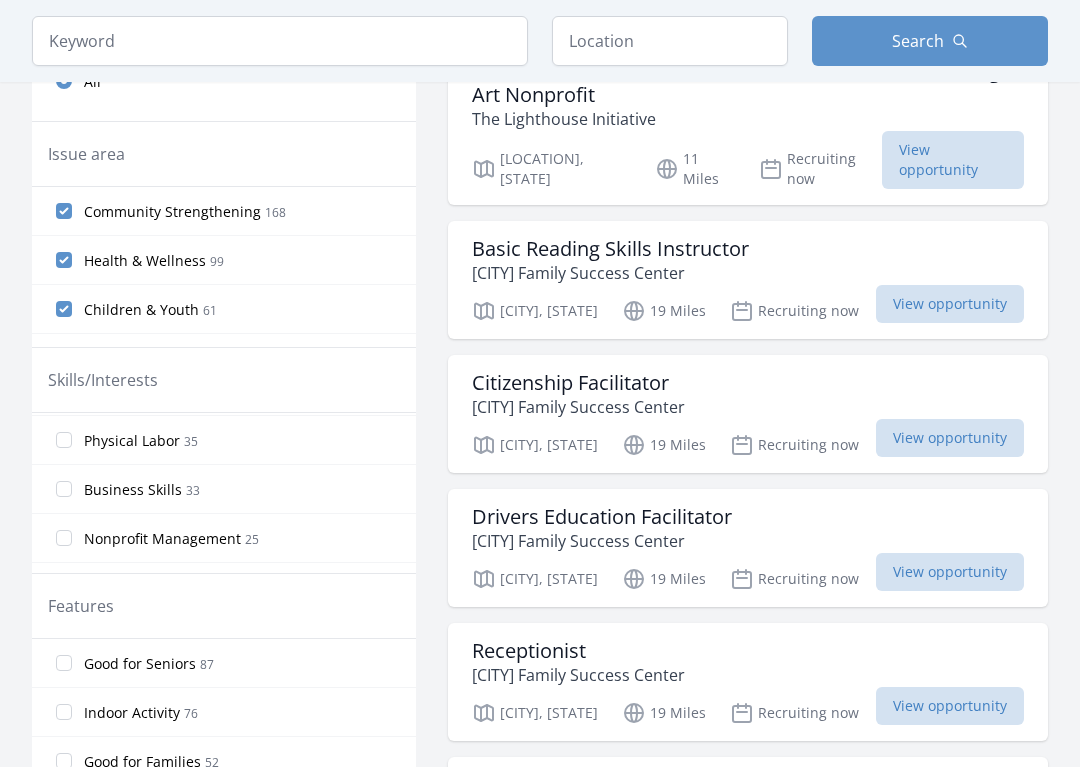 scroll, scrollTop: 539, scrollLeft: 0, axis: vertical 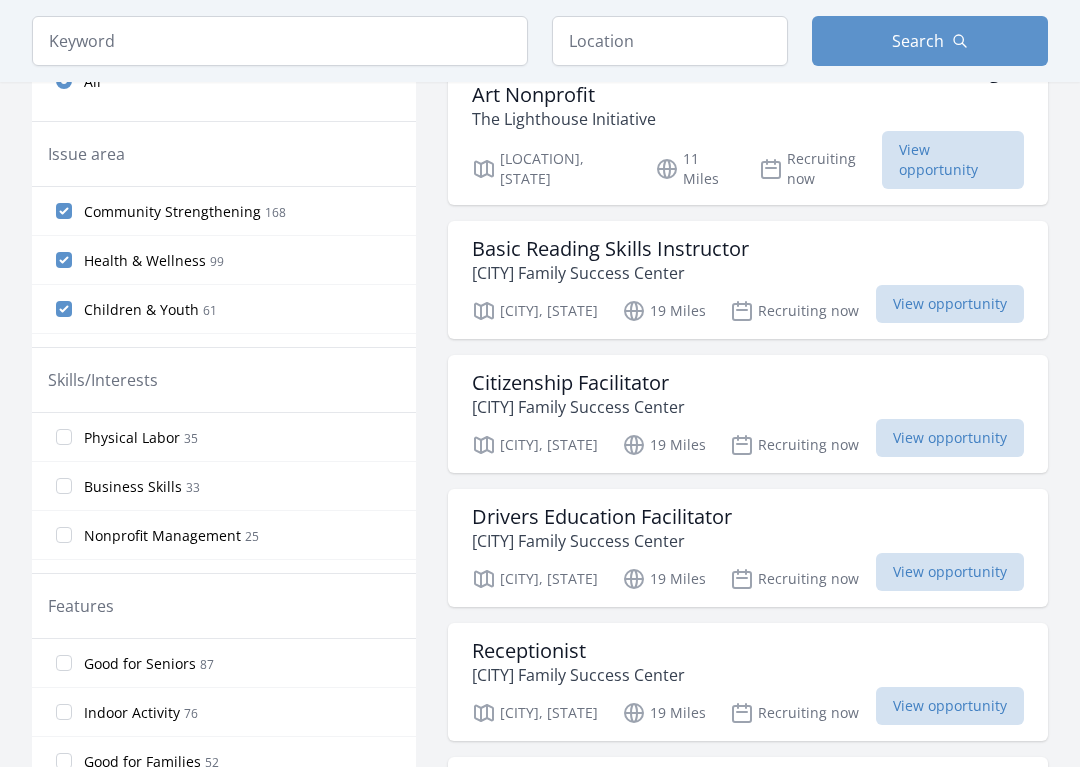 click on "Physical Labor   35" at bounding box center (64, 437) 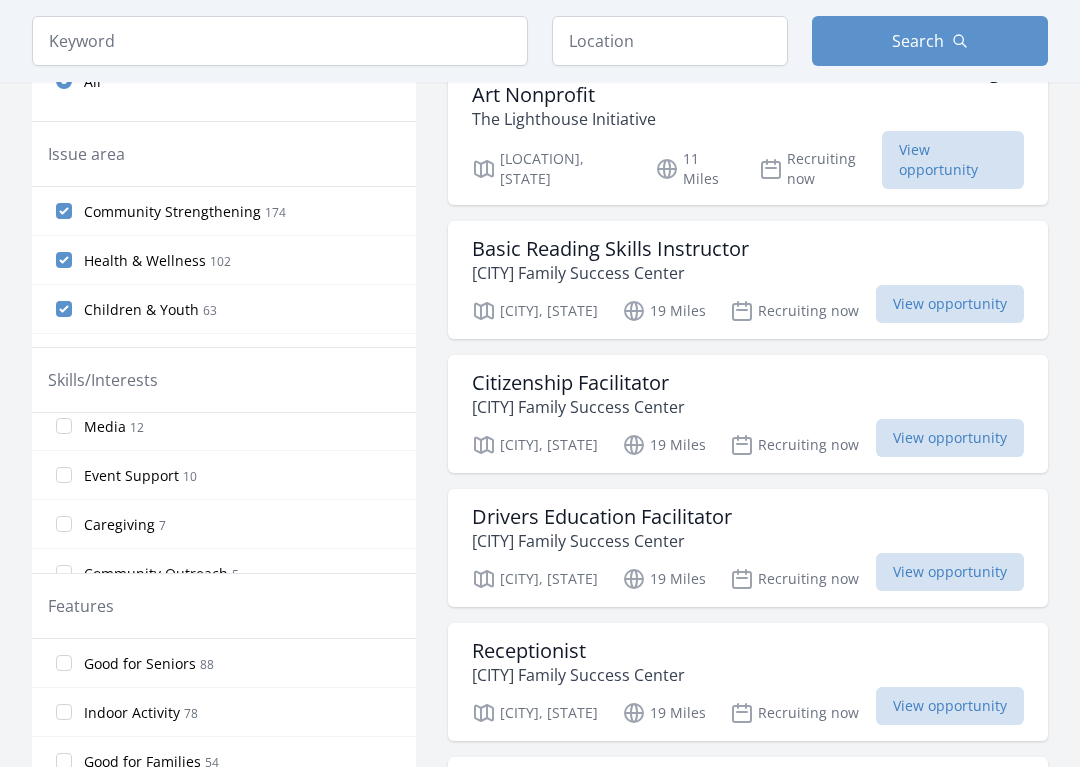 scroll, scrollTop: 1143, scrollLeft: 0, axis: vertical 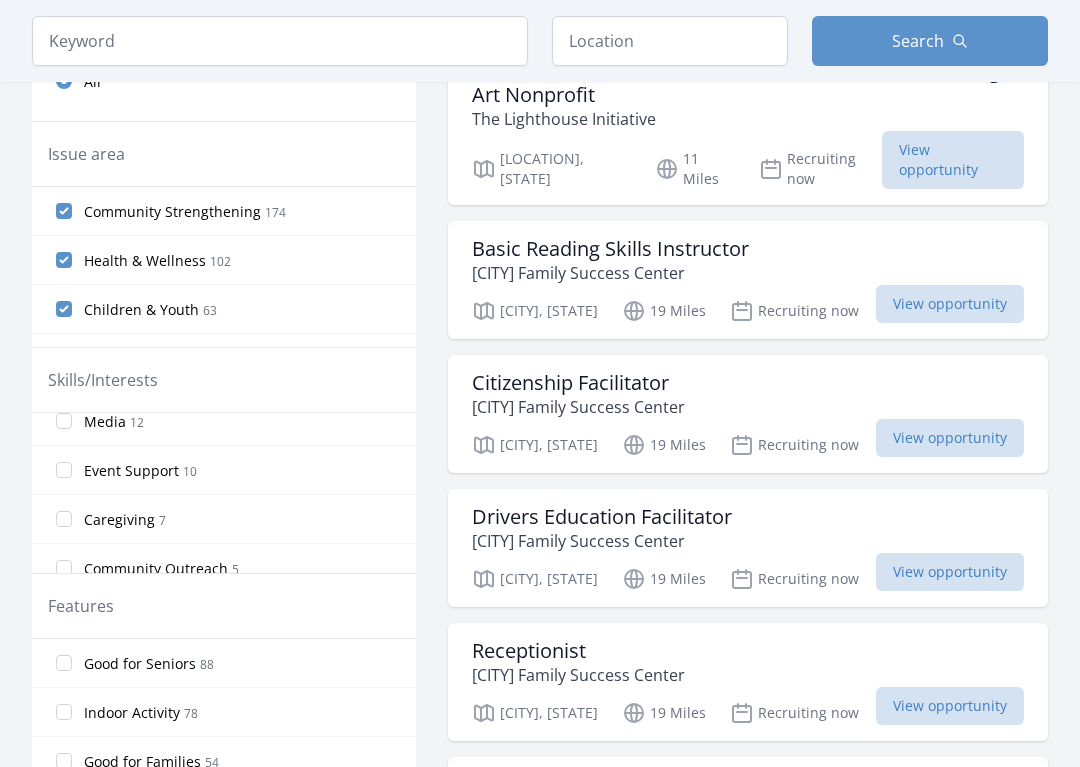 click on "Event Support   10" at bounding box center [224, 470] 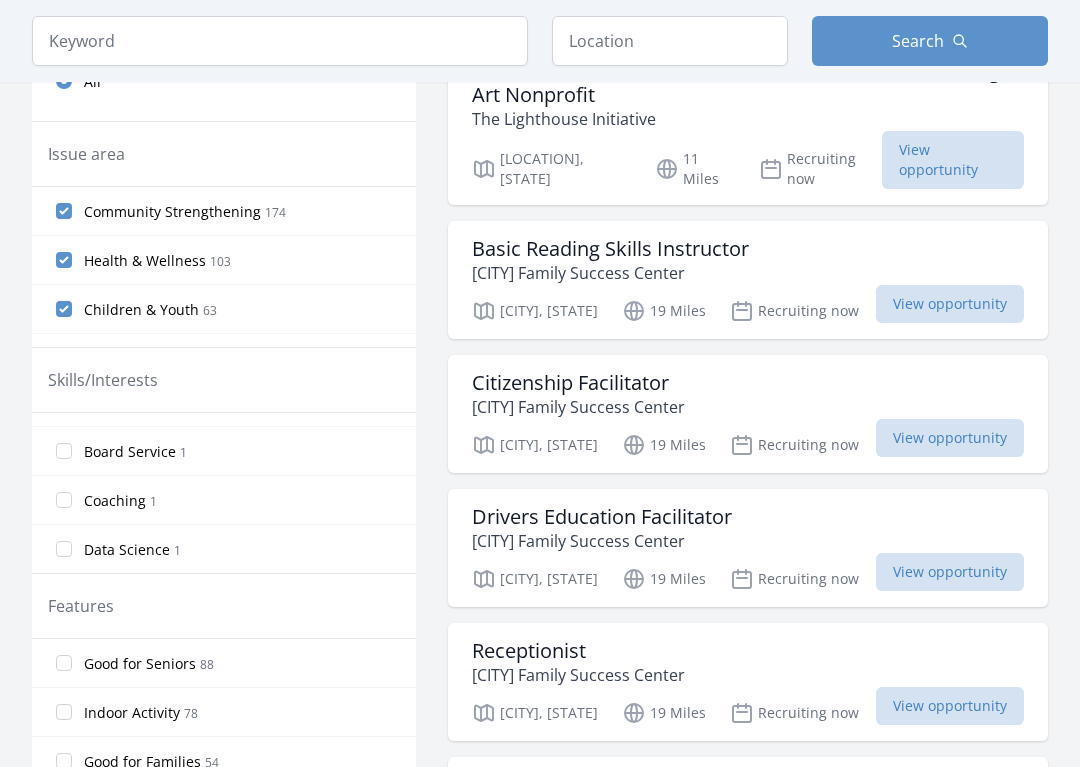 scroll, scrollTop: 1554, scrollLeft: 0, axis: vertical 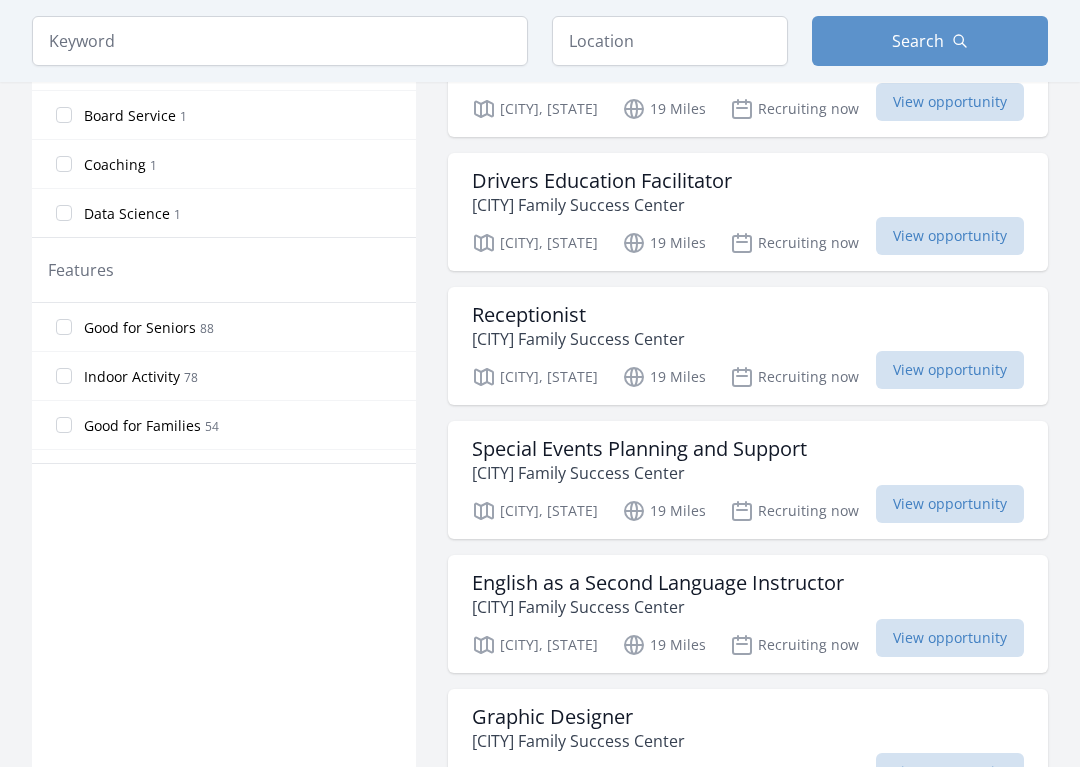 click on "Good for Seniors   88" at bounding box center (64, 328) 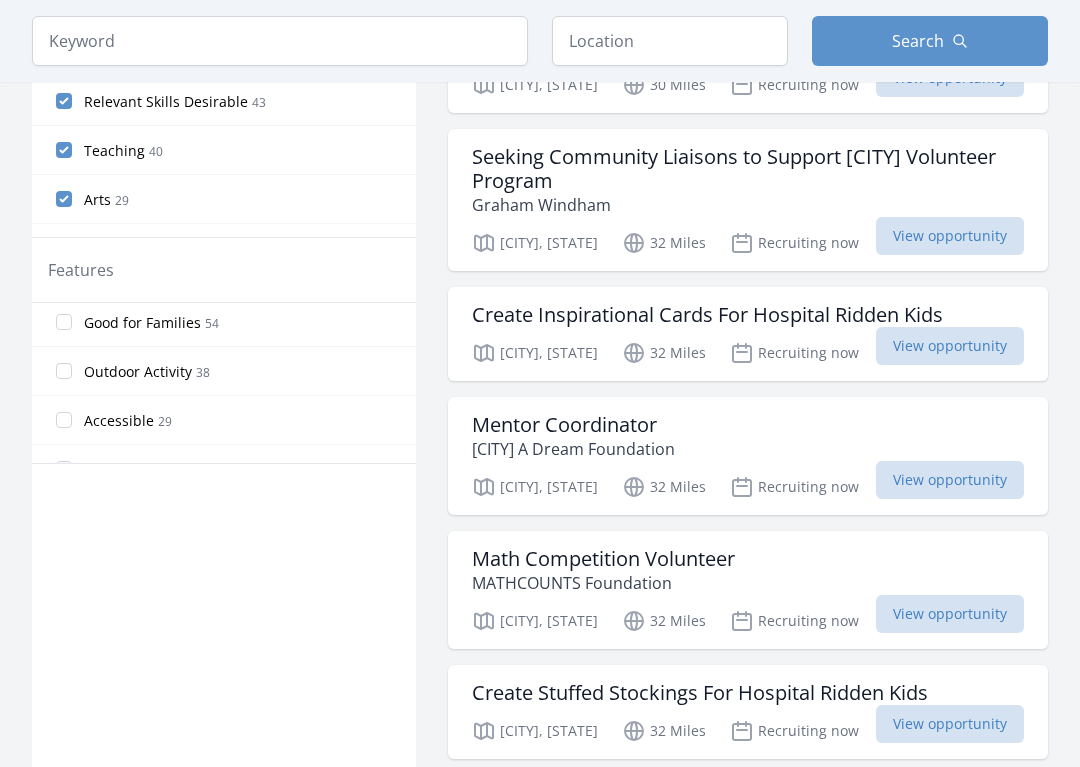 scroll, scrollTop: 107, scrollLeft: 0, axis: vertical 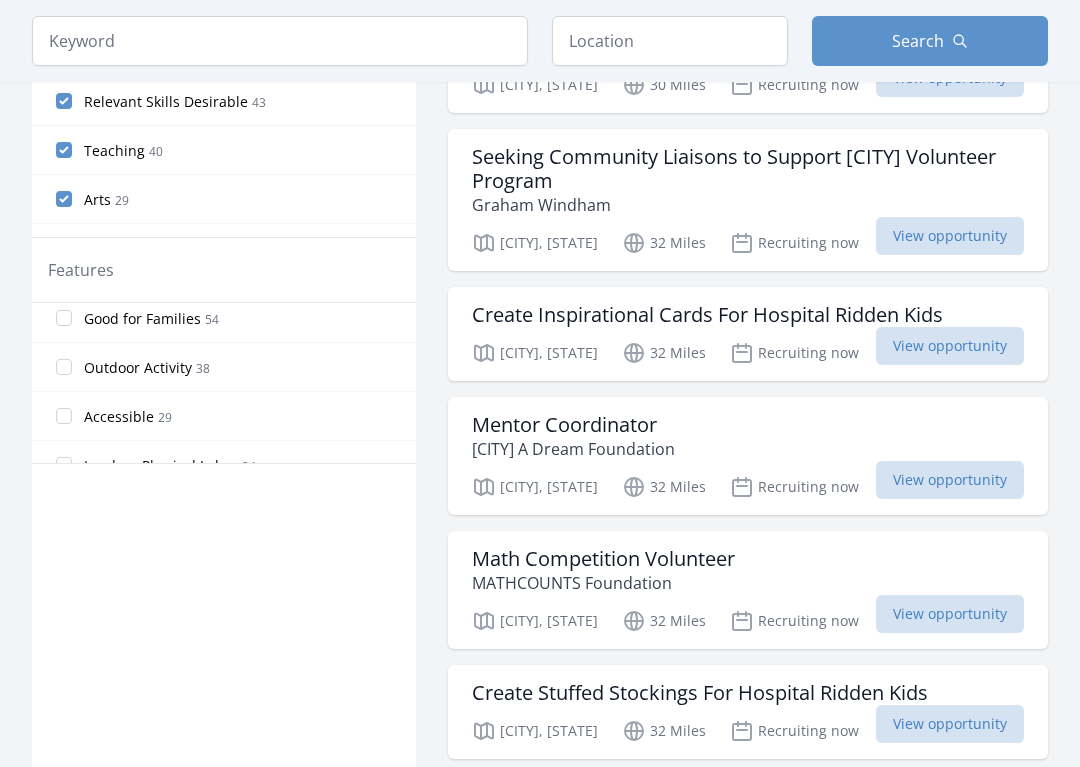 click on "Outdoor Activity   38" at bounding box center (64, 367) 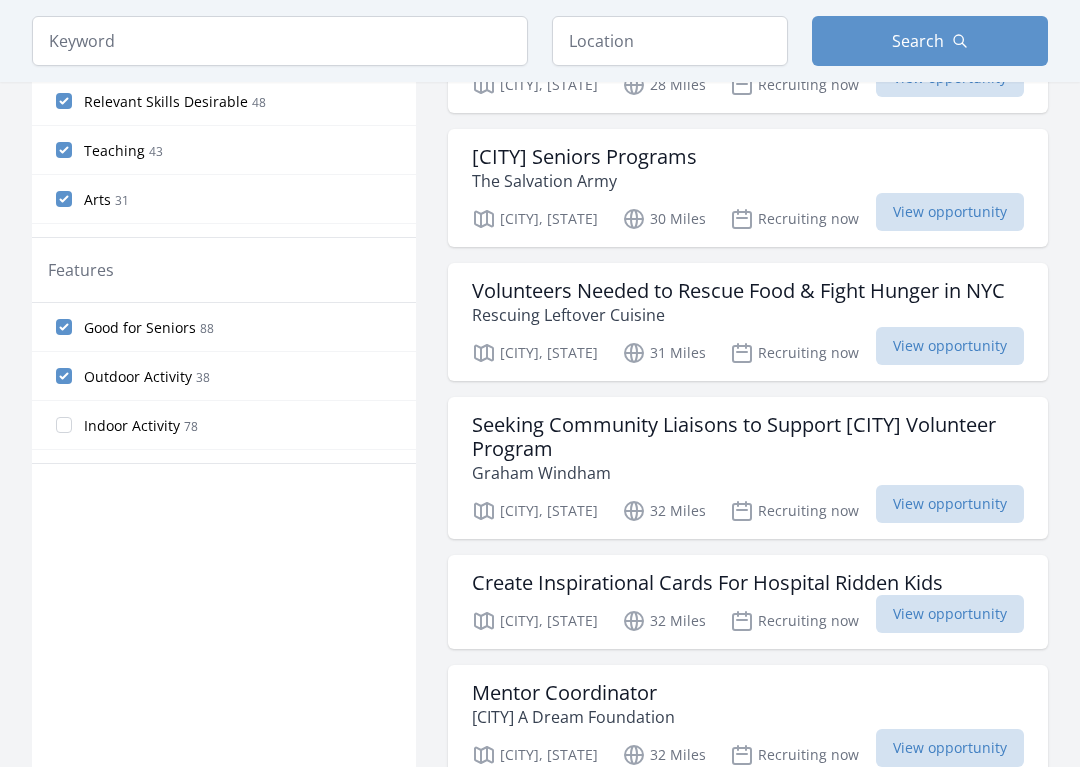 click on "Indoor Activity   78" at bounding box center (64, 425) 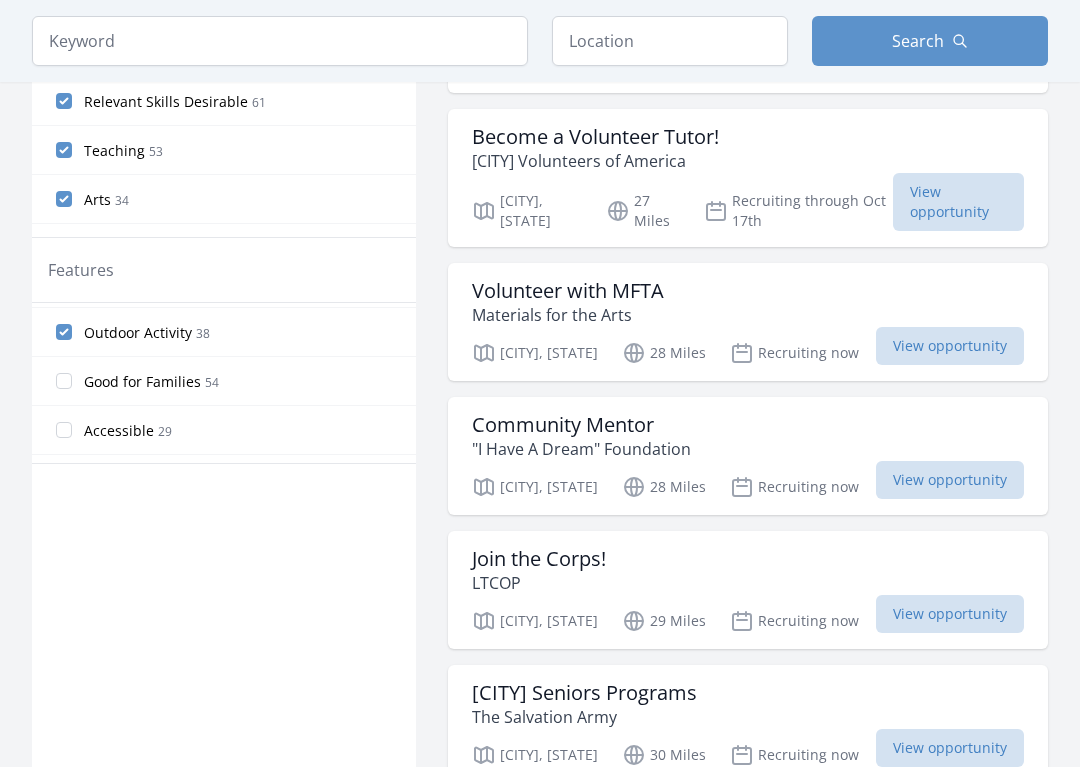 scroll, scrollTop: 89, scrollLeft: 0, axis: vertical 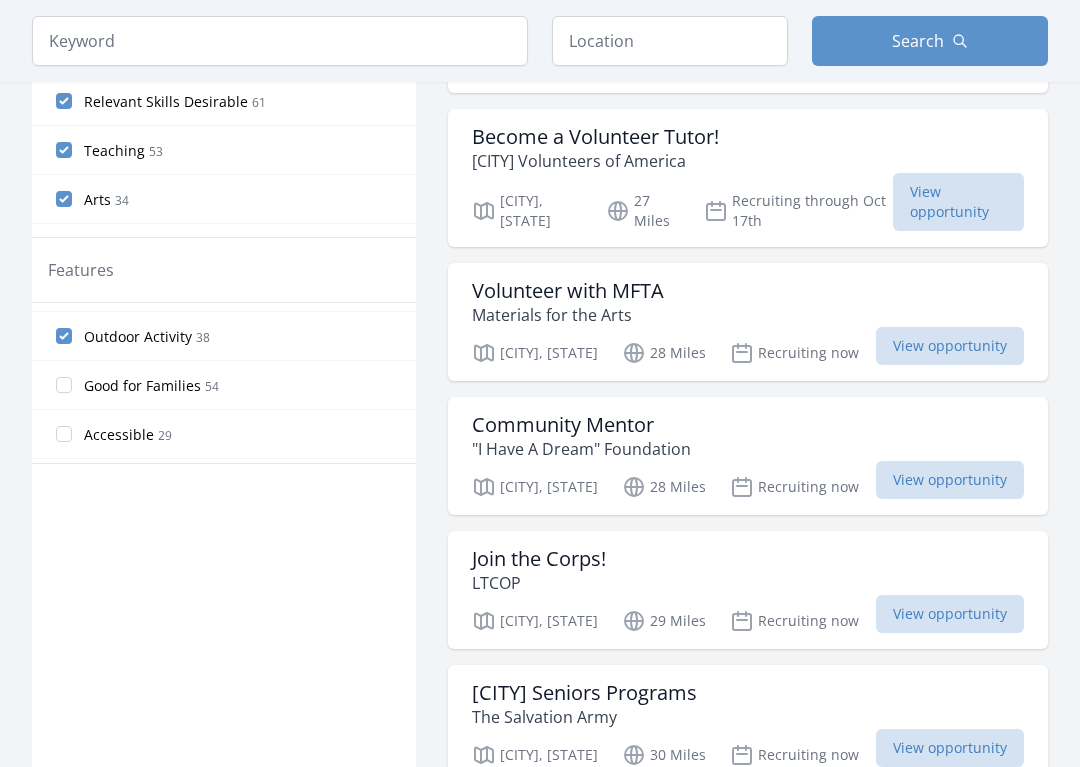 click on "Accessible   29" at bounding box center (64, 434) 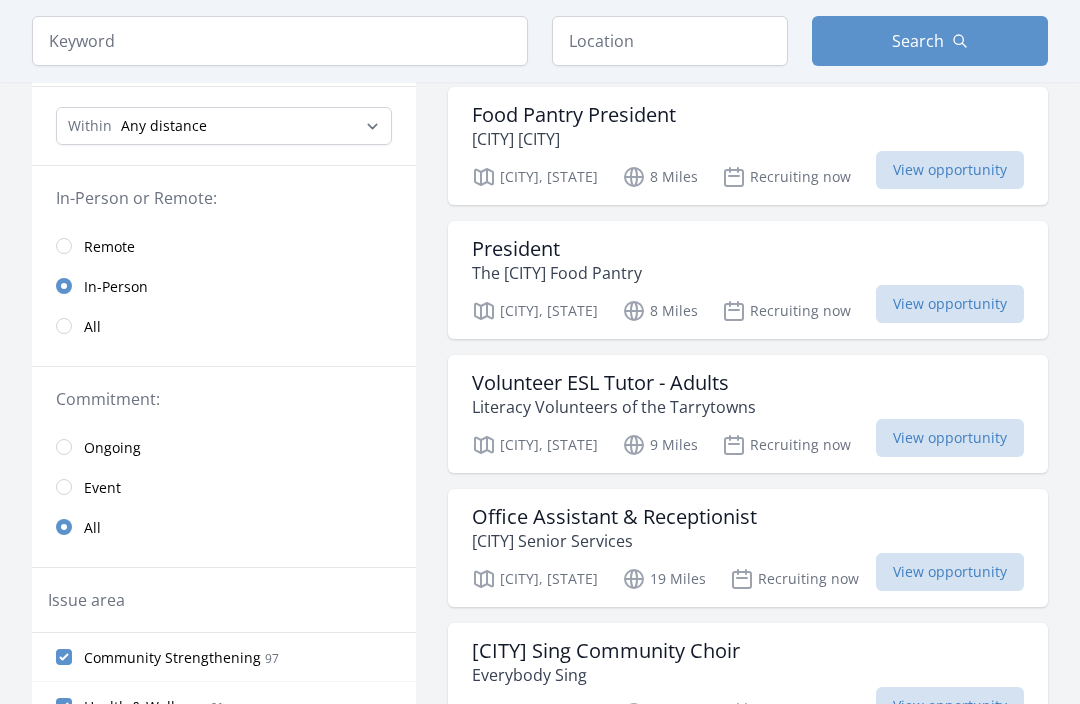 scroll, scrollTop: 0, scrollLeft: 0, axis: both 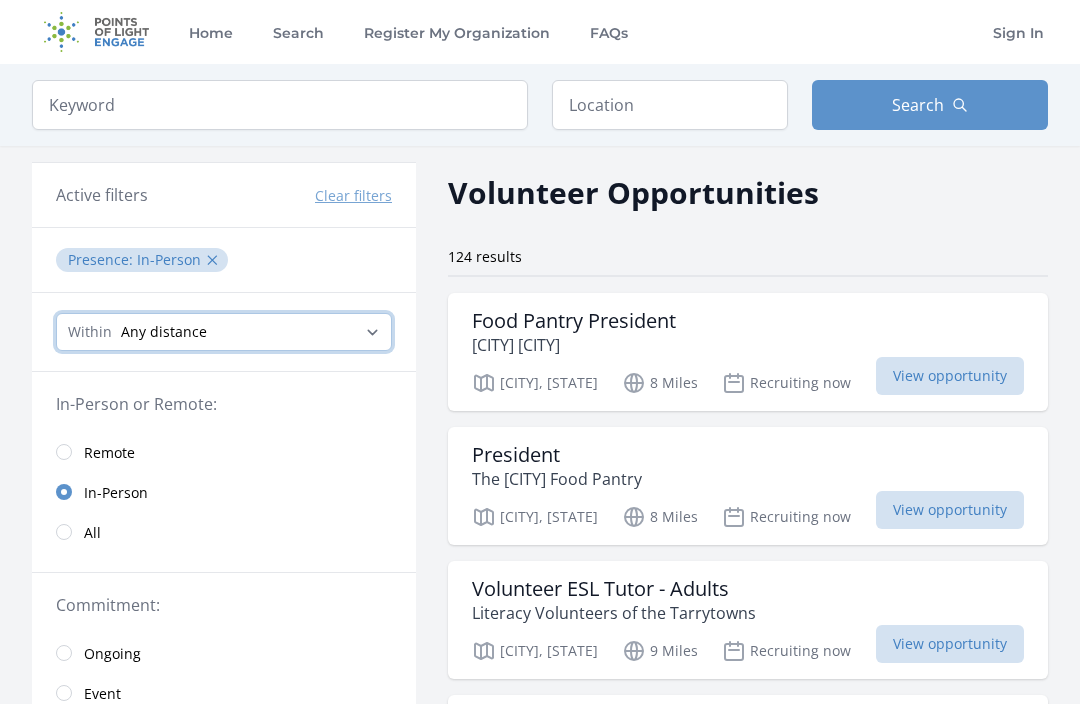 click on "Any distance , 5 Miles , 20 Miles , 50 Miles , 100 Miles" at bounding box center (224, 332) 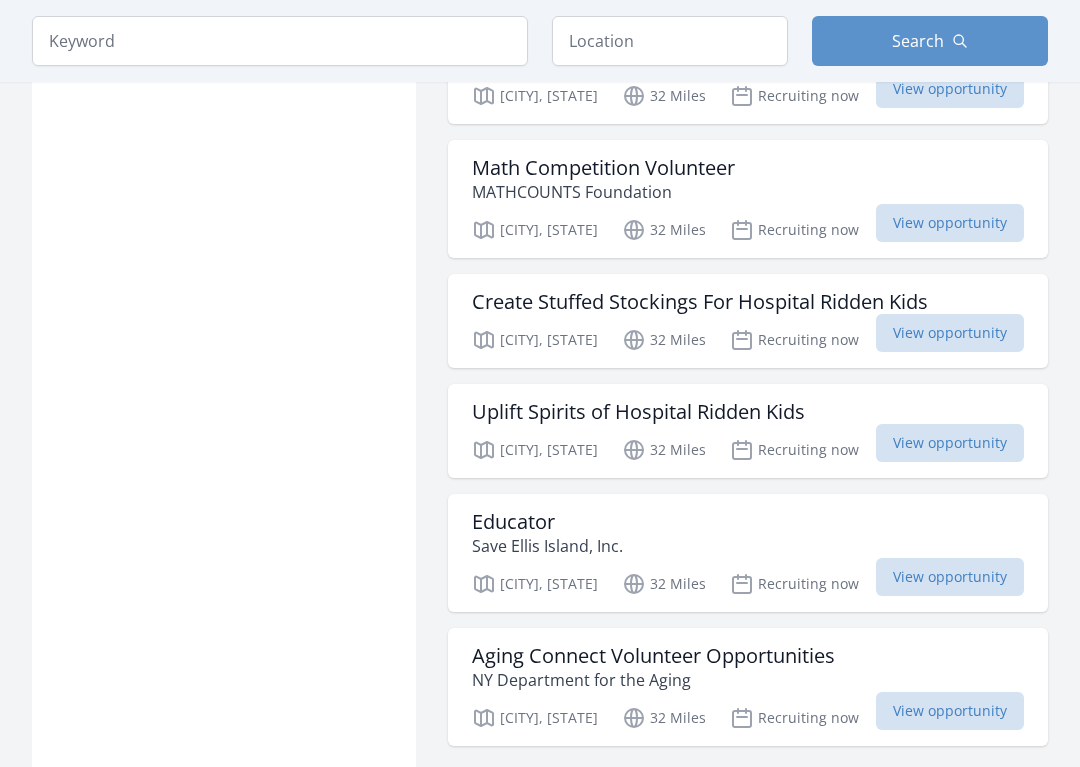 scroll, scrollTop: 2184, scrollLeft: 0, axis: vertical 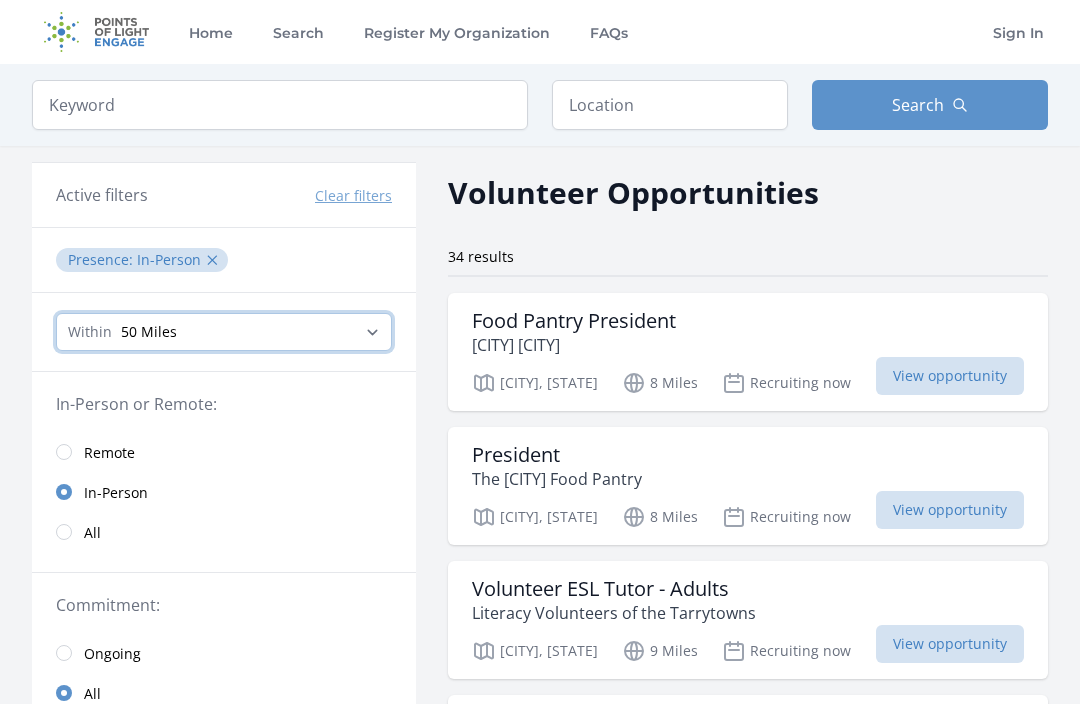 click on "Any distance , 5 Miles , 20 Miles , 50 Miles , 100 Miles" at bounding box center (224, 332) 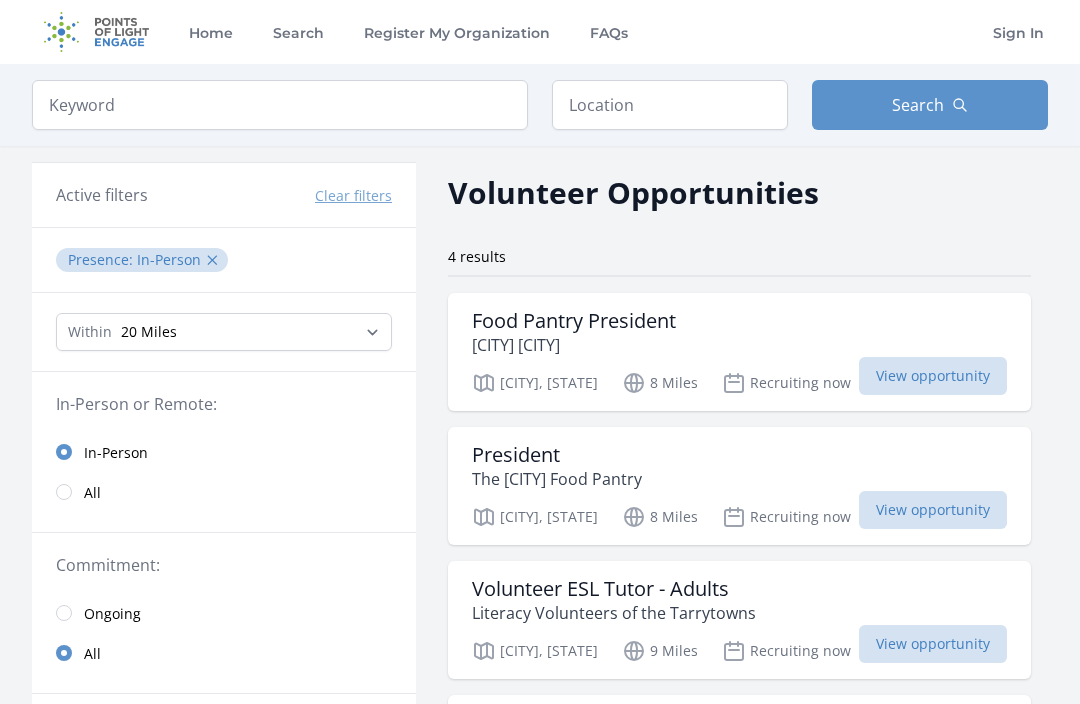 click at bounding box center (64, 492) 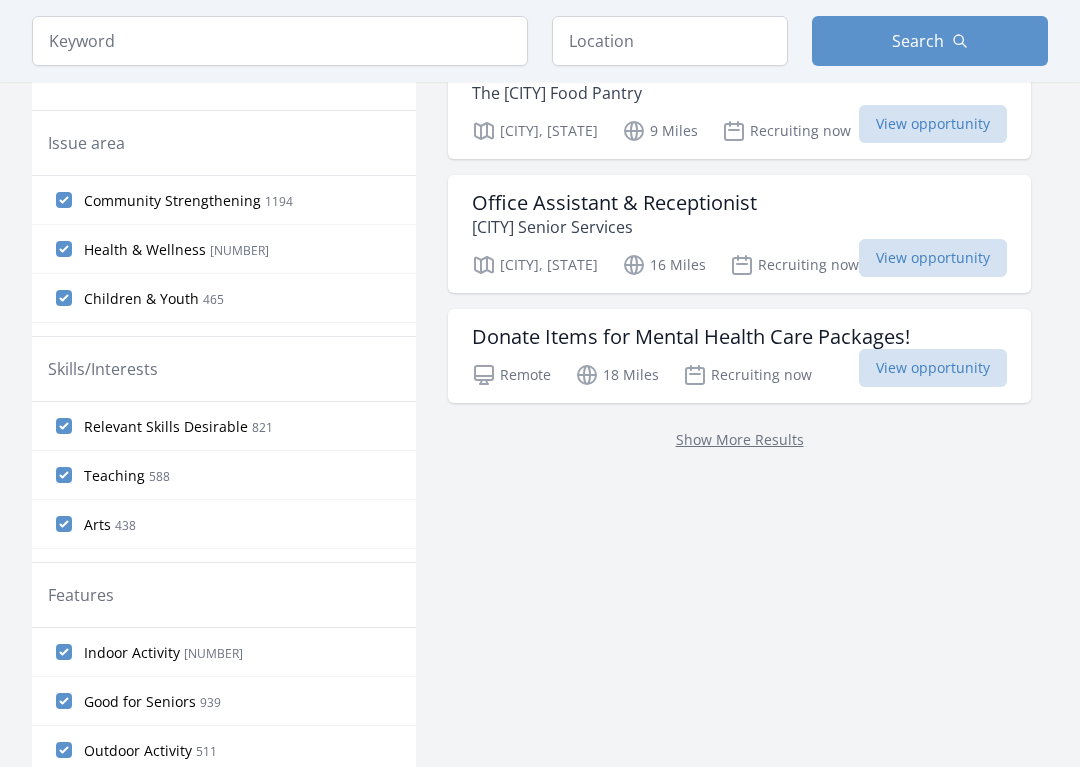 scroll, scrollTop: 524, scrollLeft: 0, axis: vertical 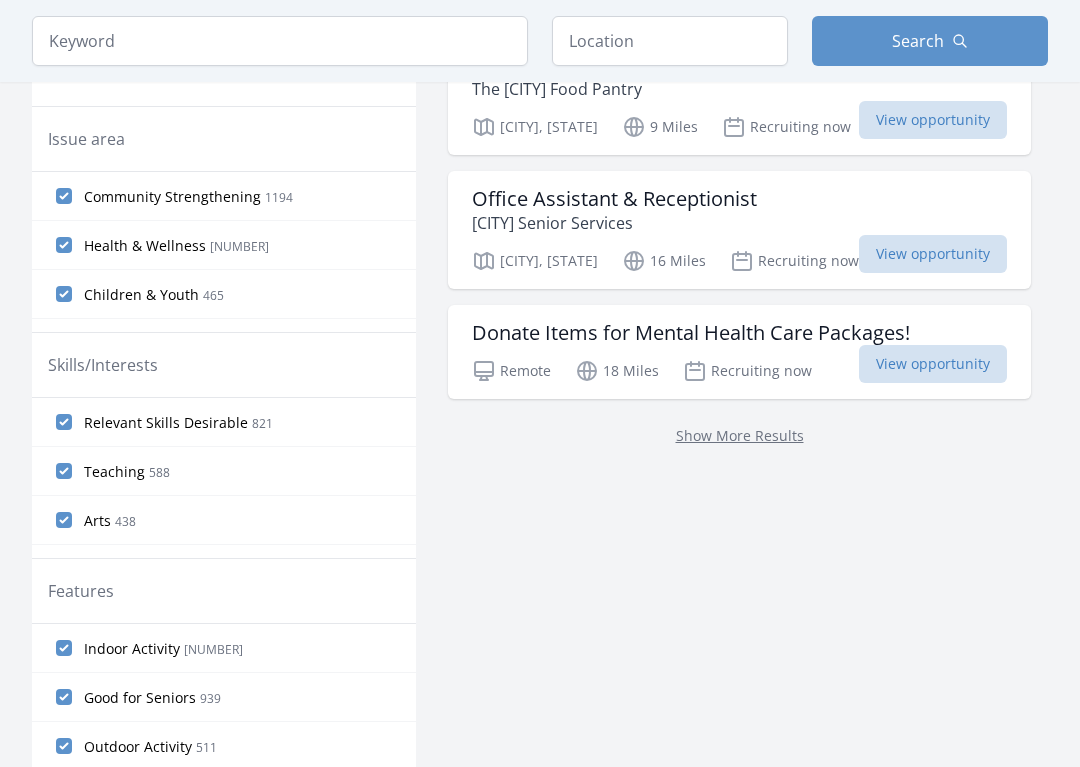 click on "Show More Results" at bounding box center (740, 435) 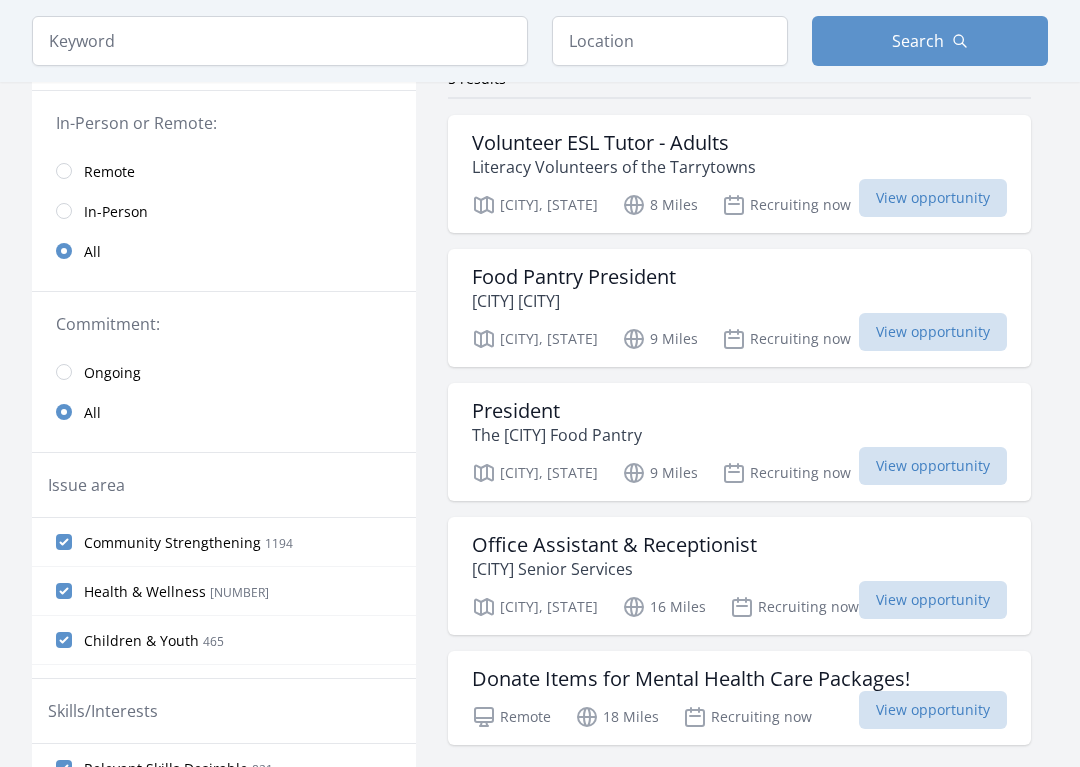 scroll, scrollTop: 0, scrollLeft: 0, axis: both 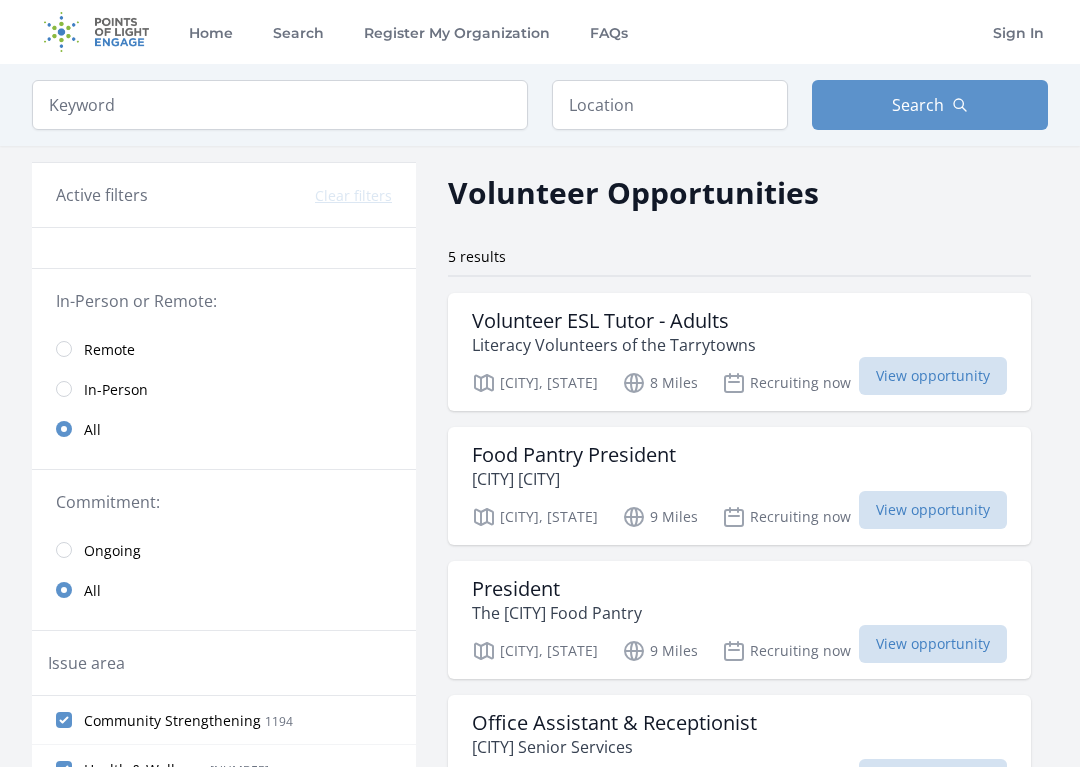 click on "Active filters
Clear filters" at bounding box center (224, 195) 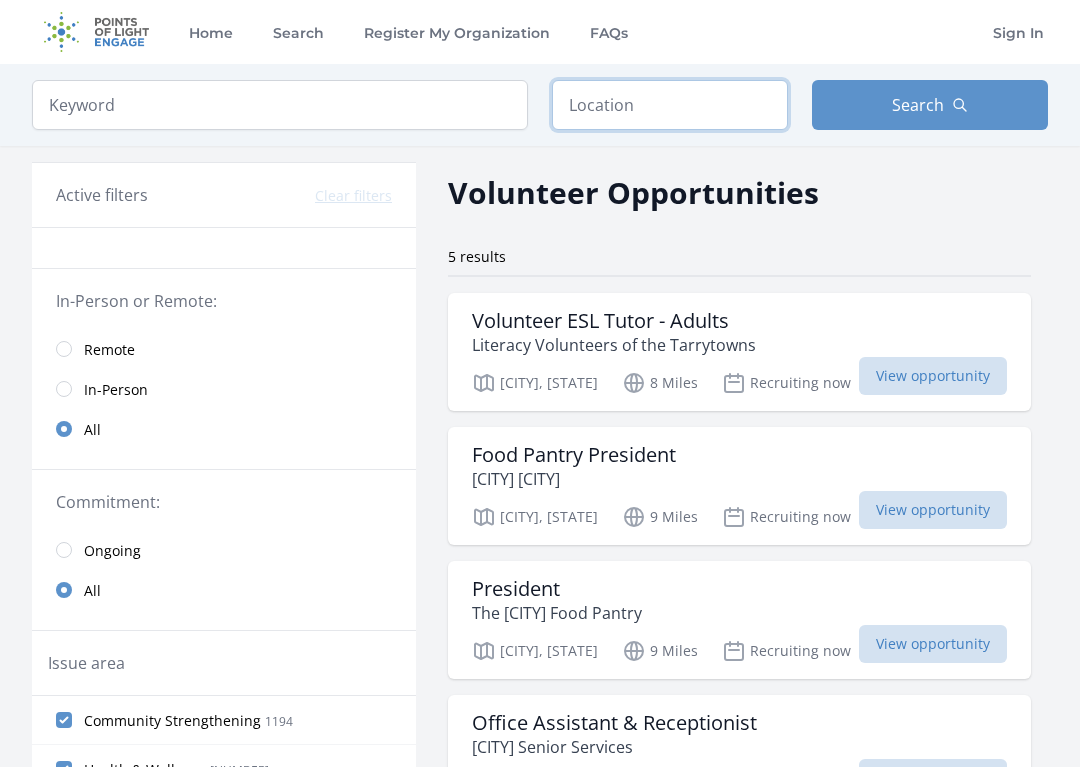 click at bounding box center [670, 105] 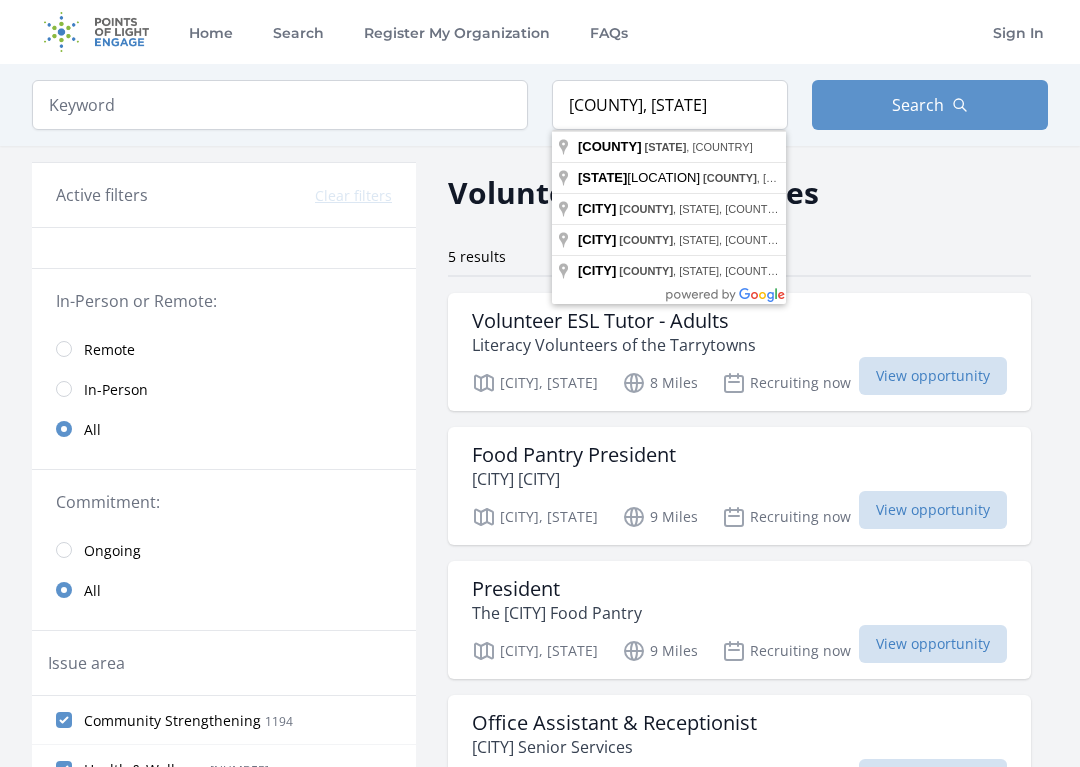 type on "Rockland County, NY, USA" 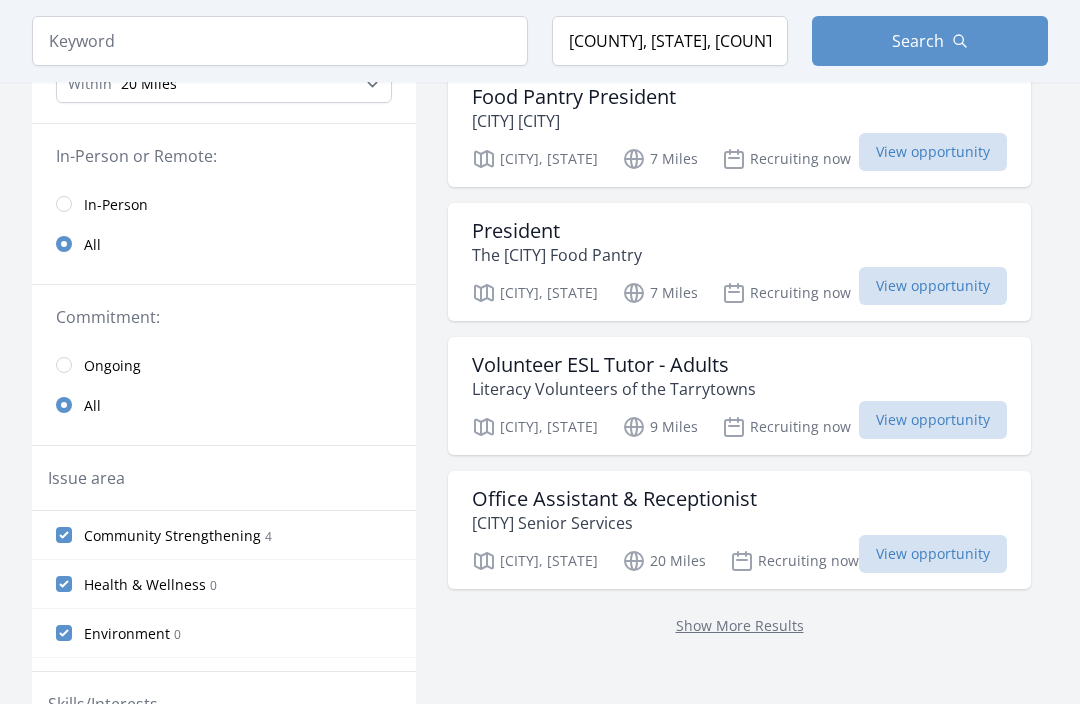 scroll, scrollTop: 222, scrollLeft: 0, axis: vertical 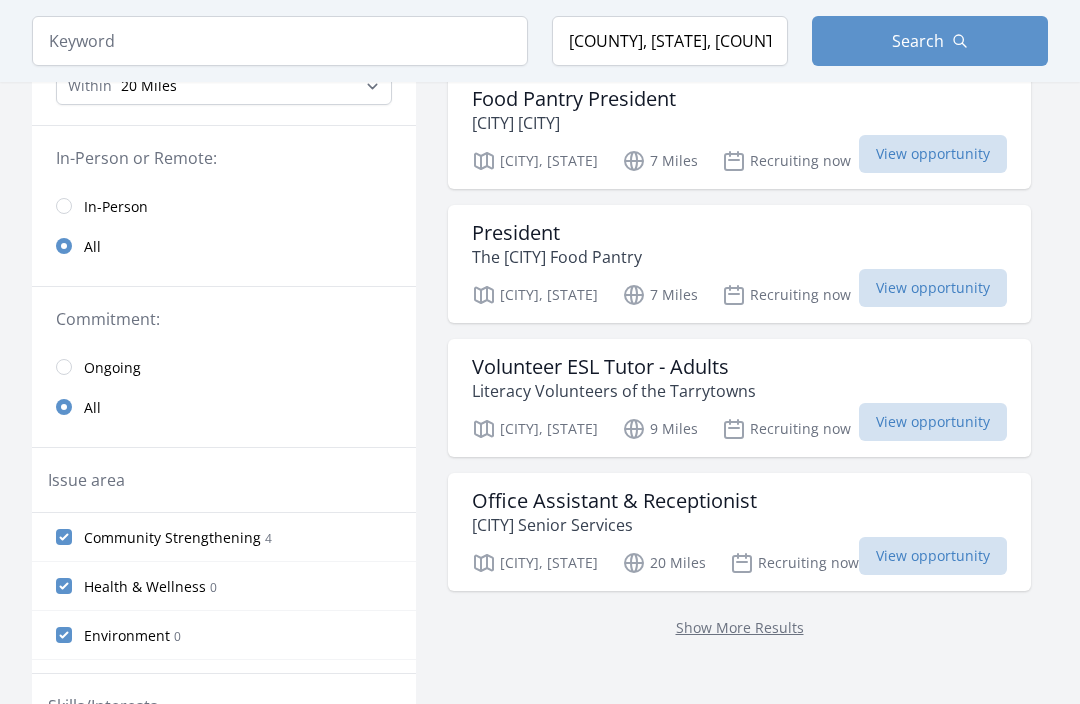 click on "Show More Results" at bounding box center (740, 627) 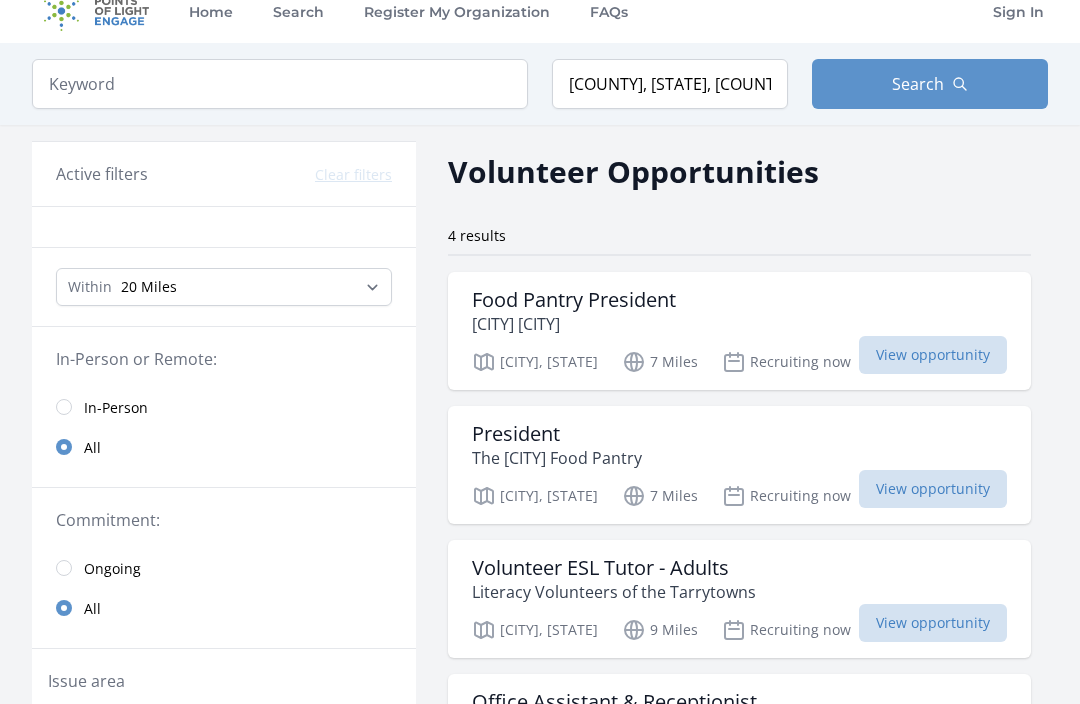 scroll, scrollTop: 14, scrollLeft: 0, axis: vertical 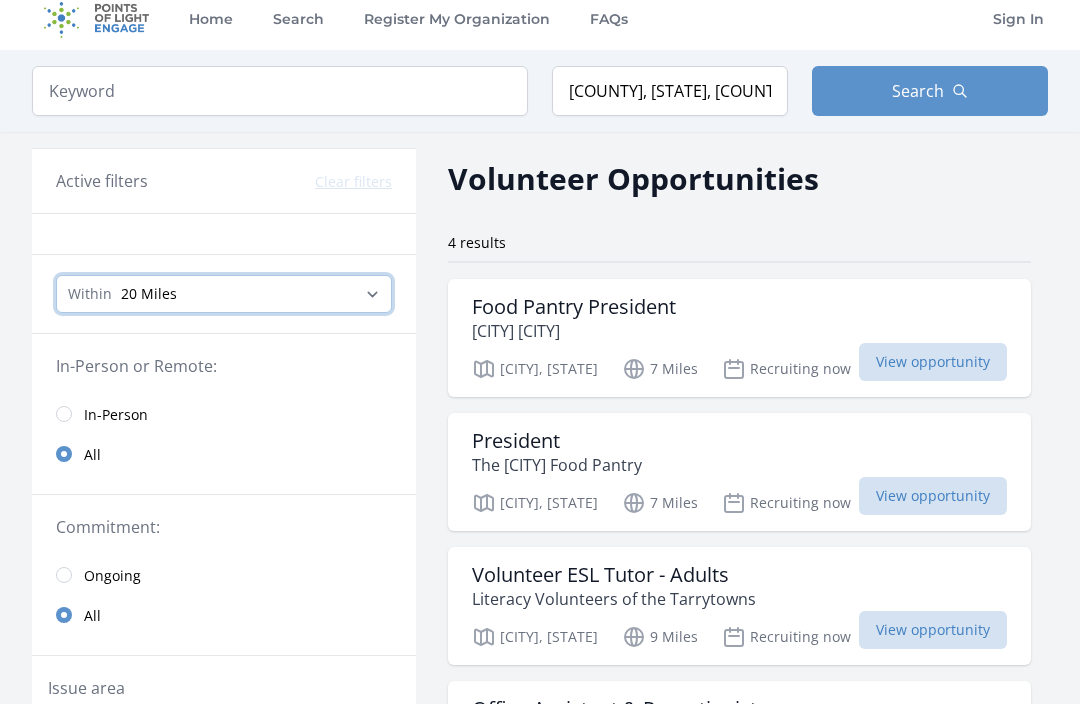 click on "Any distance , 5 Miles , 20 Miles , 50 Miles , 100 Miles" at bounding box center [224, 294] 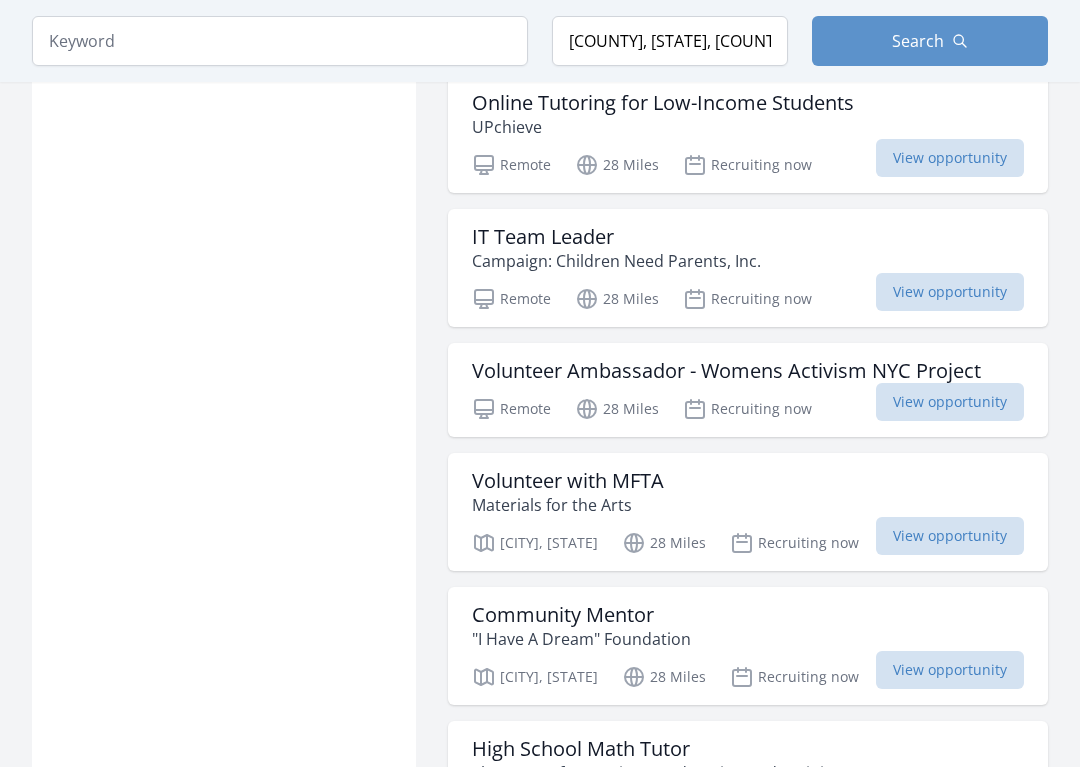 scroll, scrollTop: 2138, scrollLeft: 0, axis: vertical 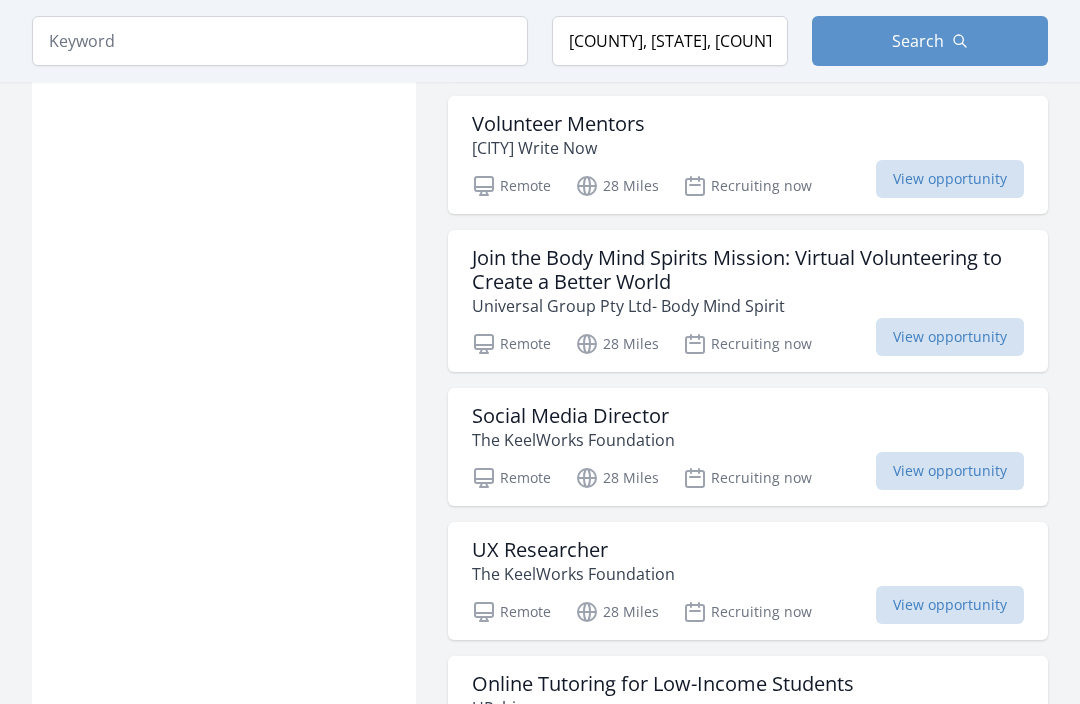 click on "View opportunity" at bounding box center (950, 337) 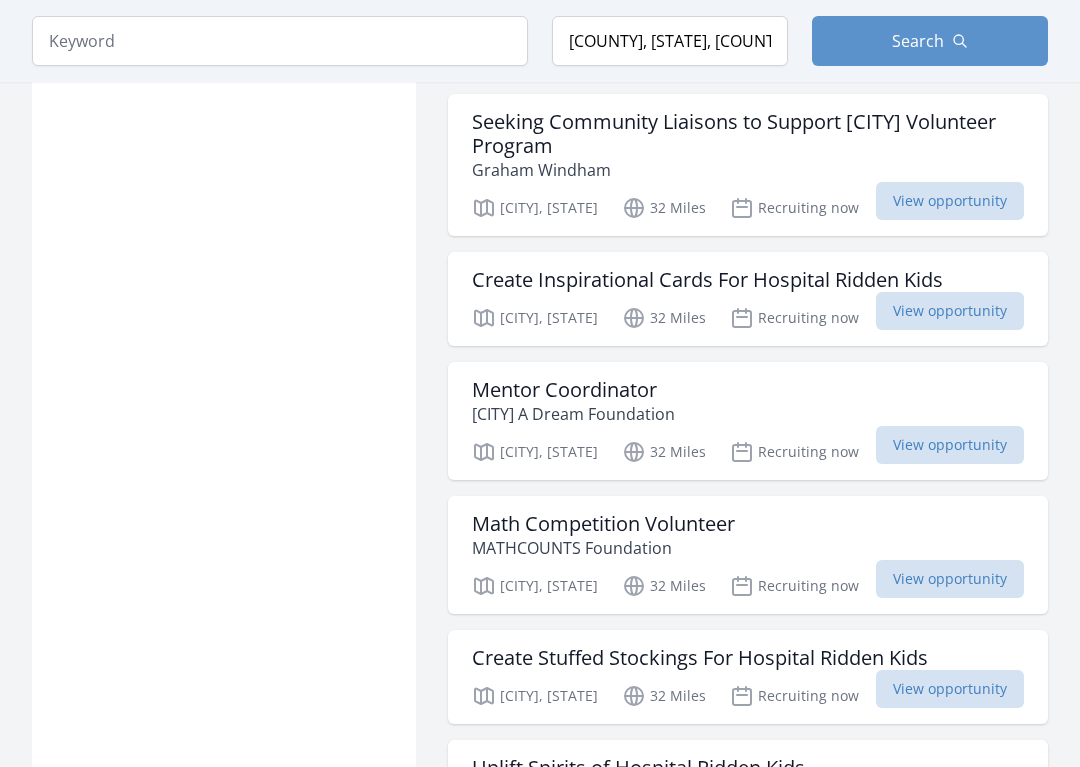 scroll, scrollTop: 3979, scrollLeft: 0, axis: vertical 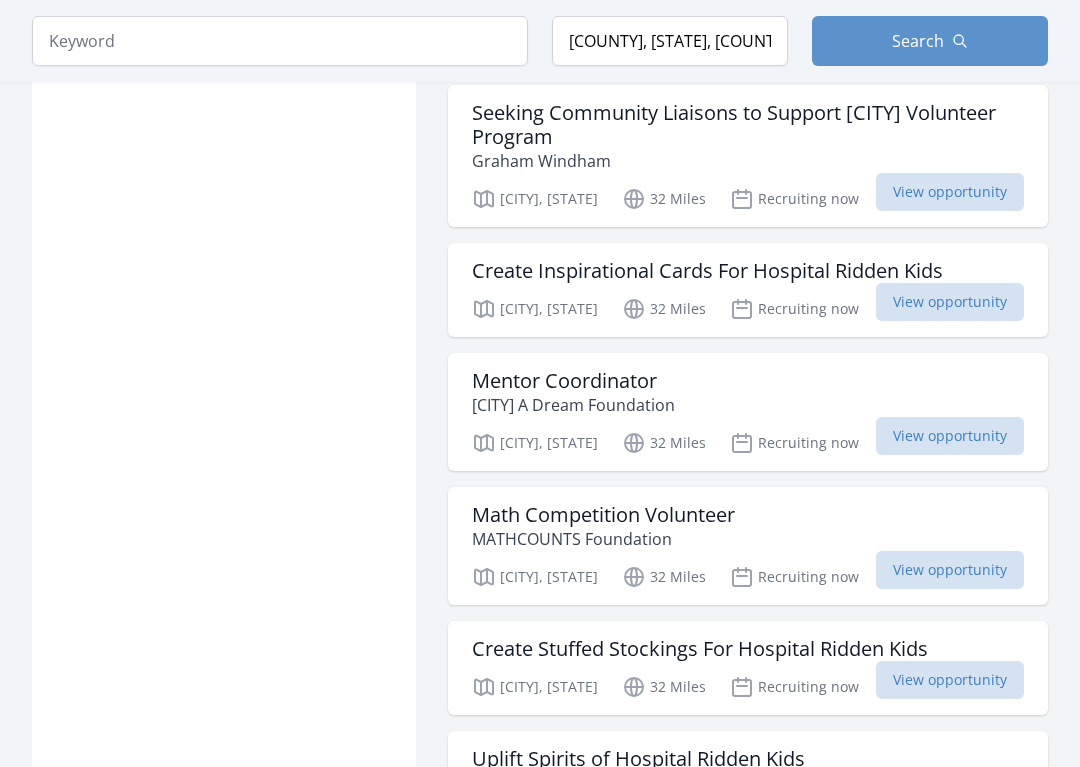 click on "View opportunity" at bounding box center (950, 303) 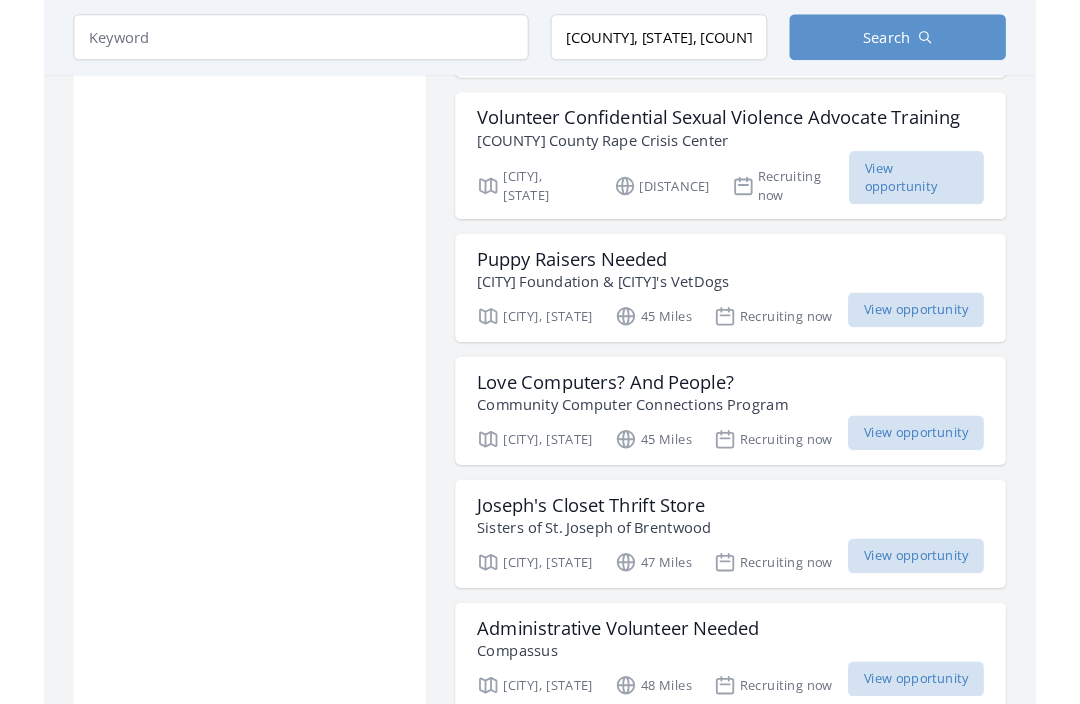 scroll, scrollTop: 6104, scrollLeft: 0, axis: vertical 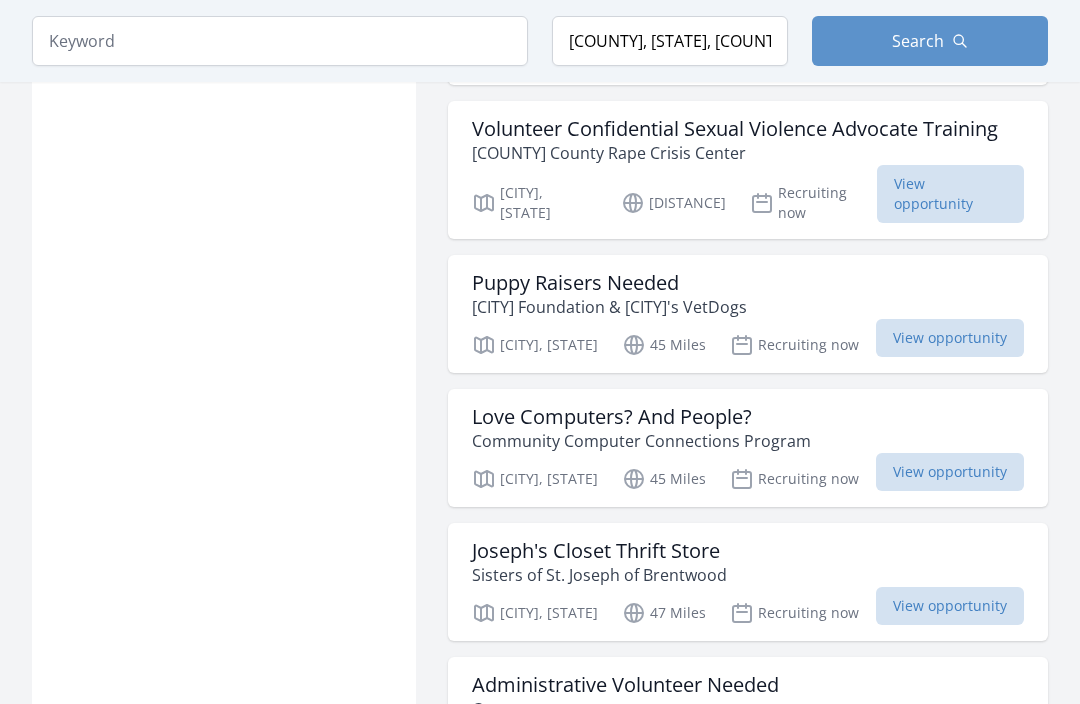 click on "View opportunity" at bounding box center [950, 338] 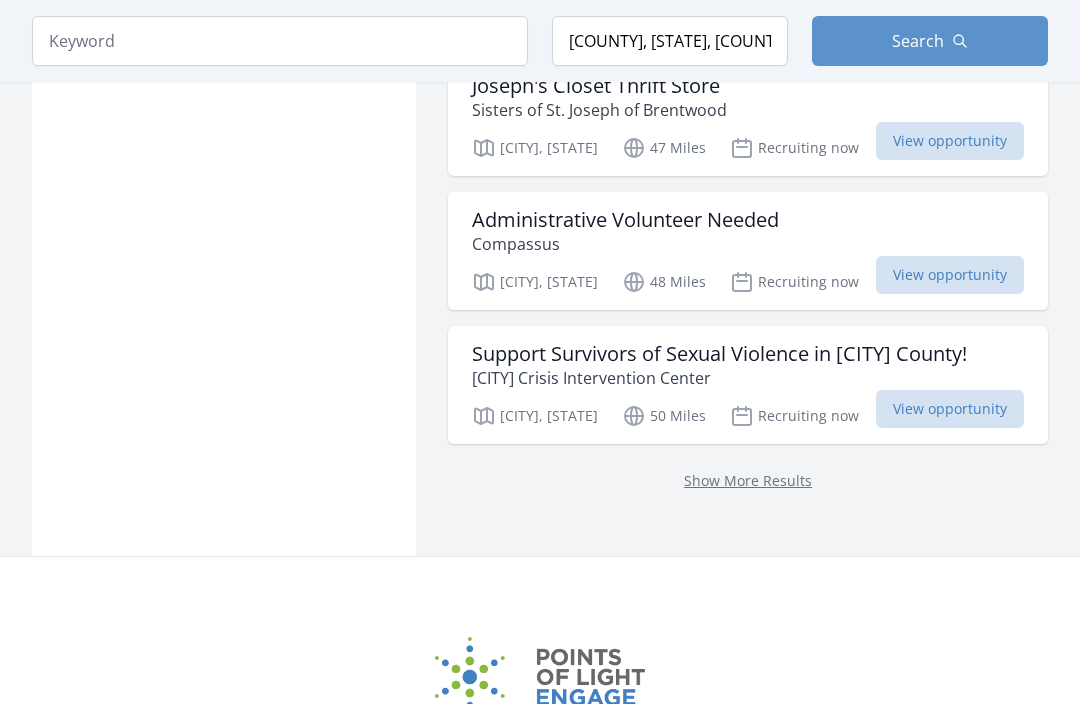 scroll, scrollTop: 6565, scrollLeft: 0, axis: vertical 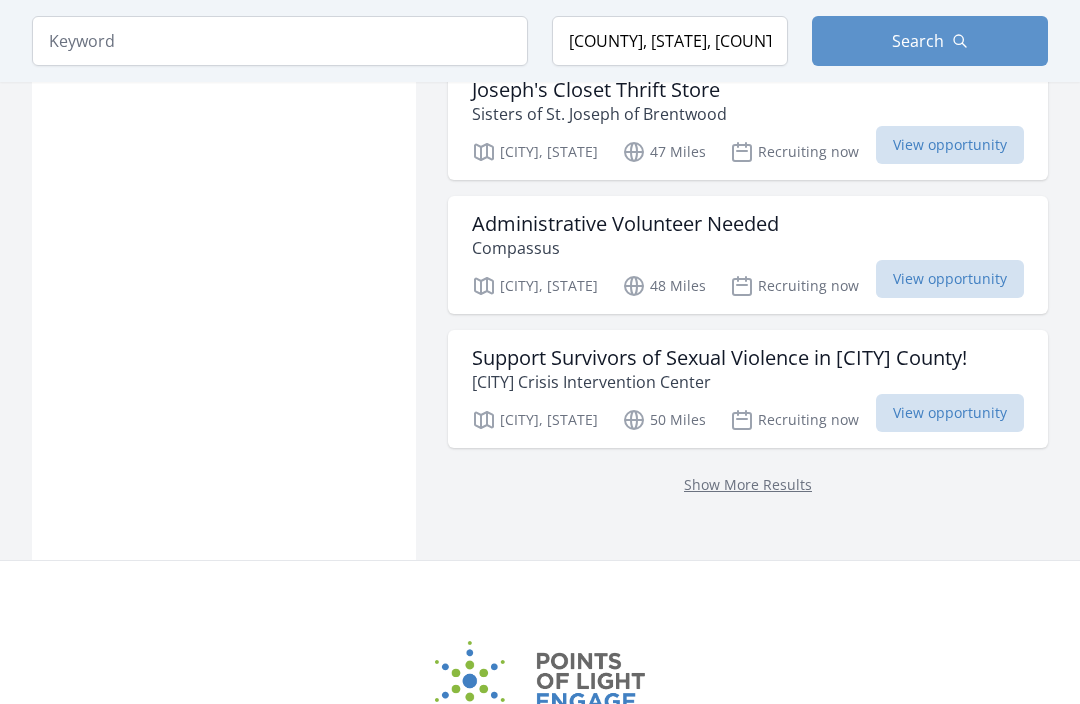 click on "Show More Results" at bounding box center [748, 484] 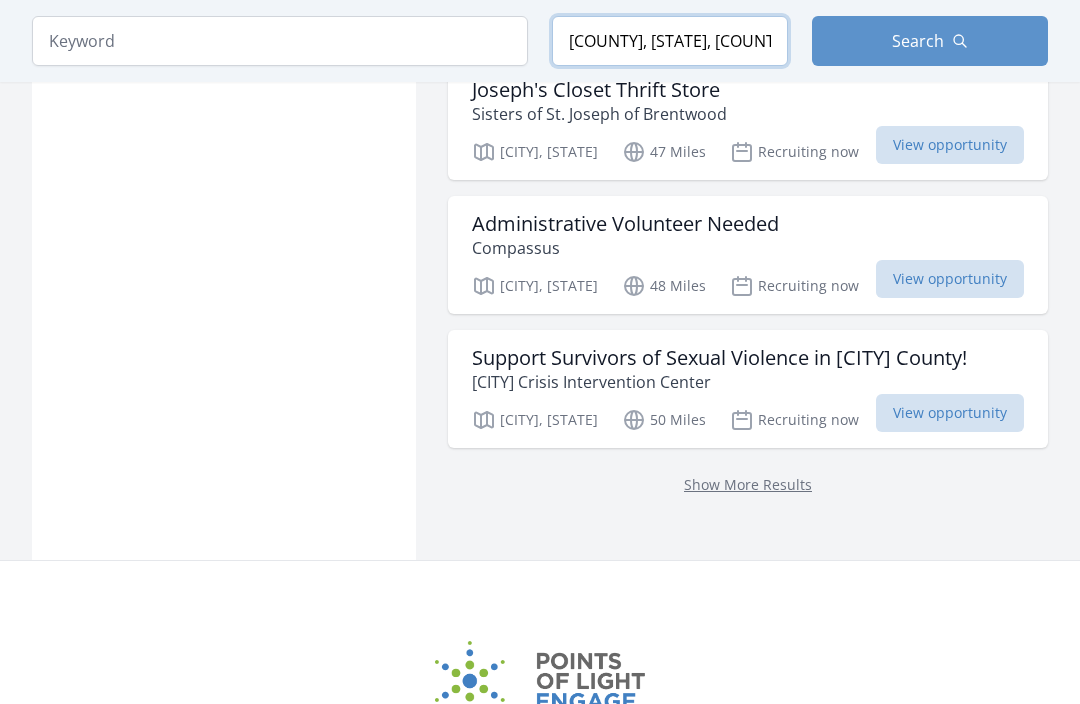 click on "Rockland County, NY, USA" at bounding box center (670, 41) 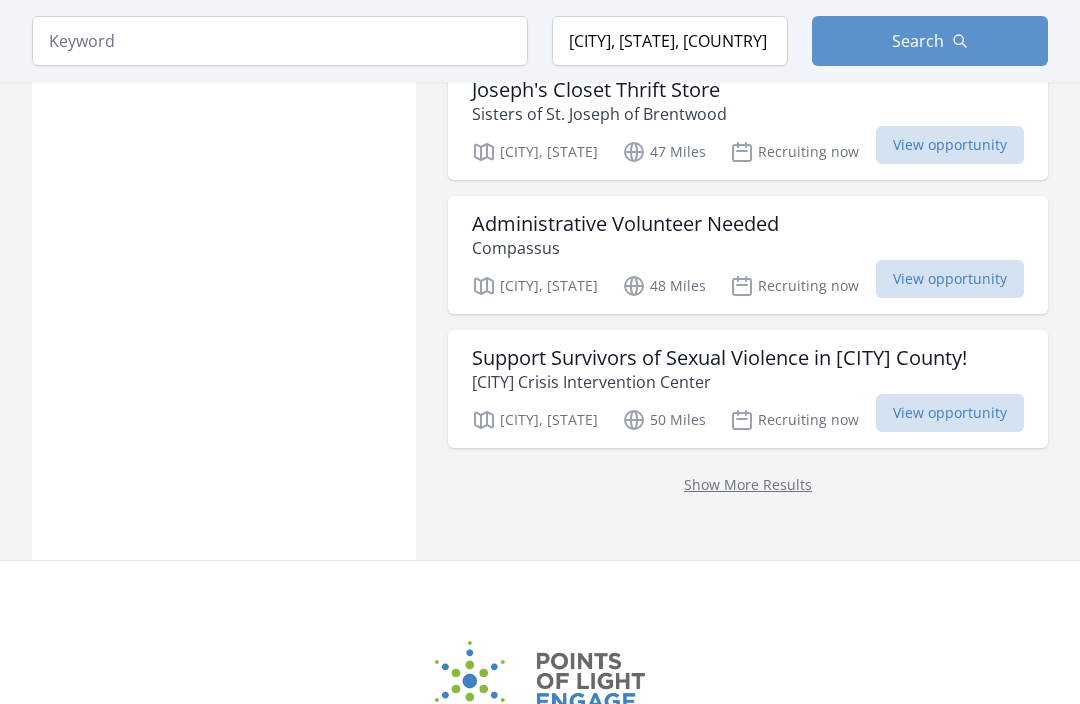 scroll, scrollTop: 909, scrollLeft: 0, axis: vertical 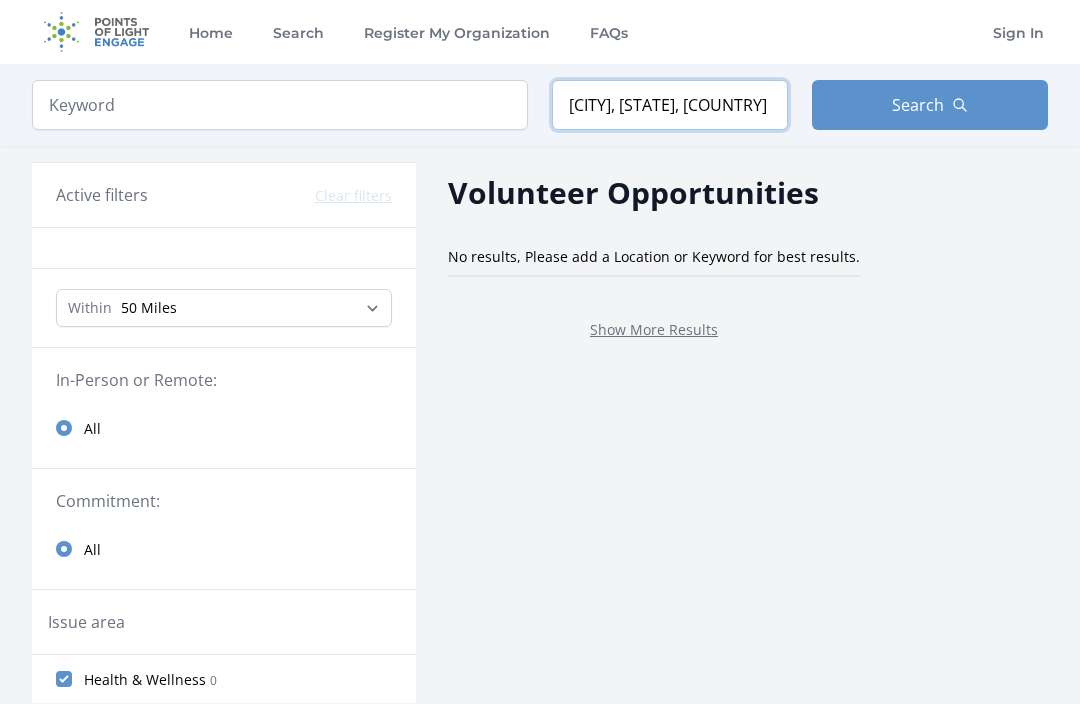 click on "Rochester, NY, USA" at bounding box center (670, 105) 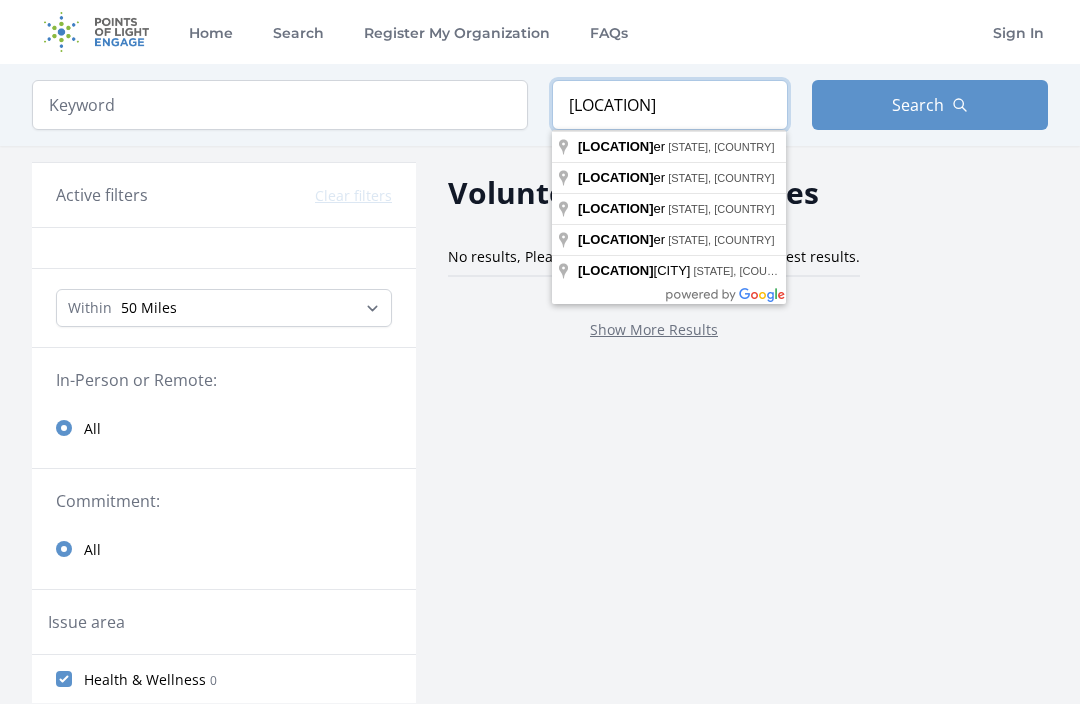 type on "R" 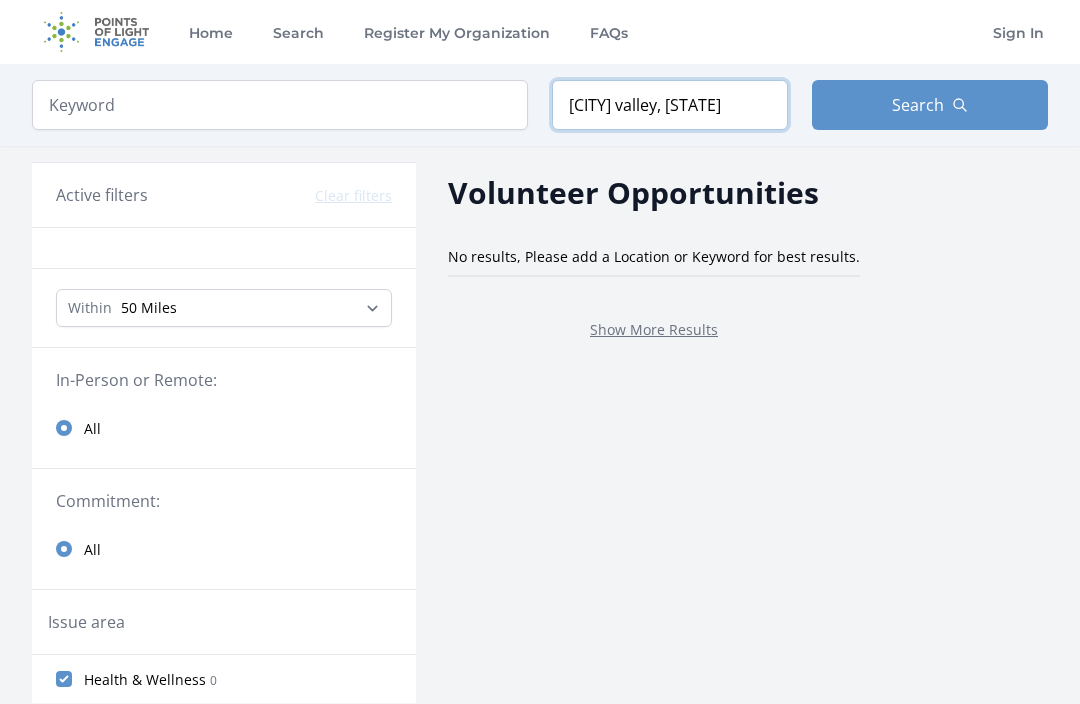 type on "Hudson valley, ny" 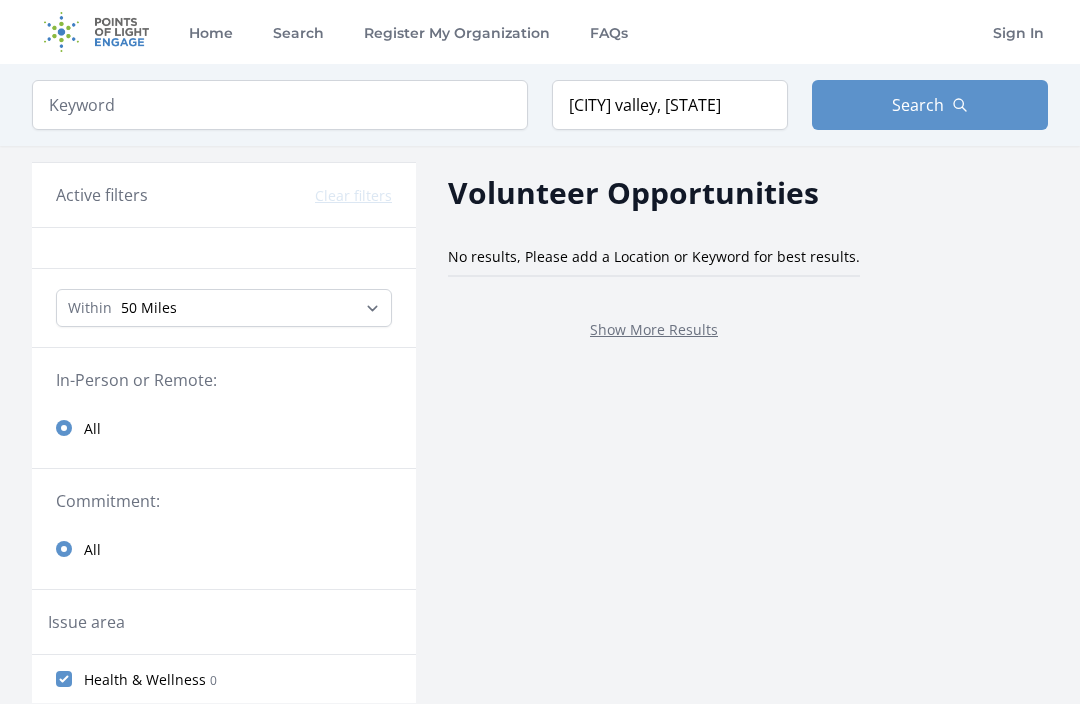 click 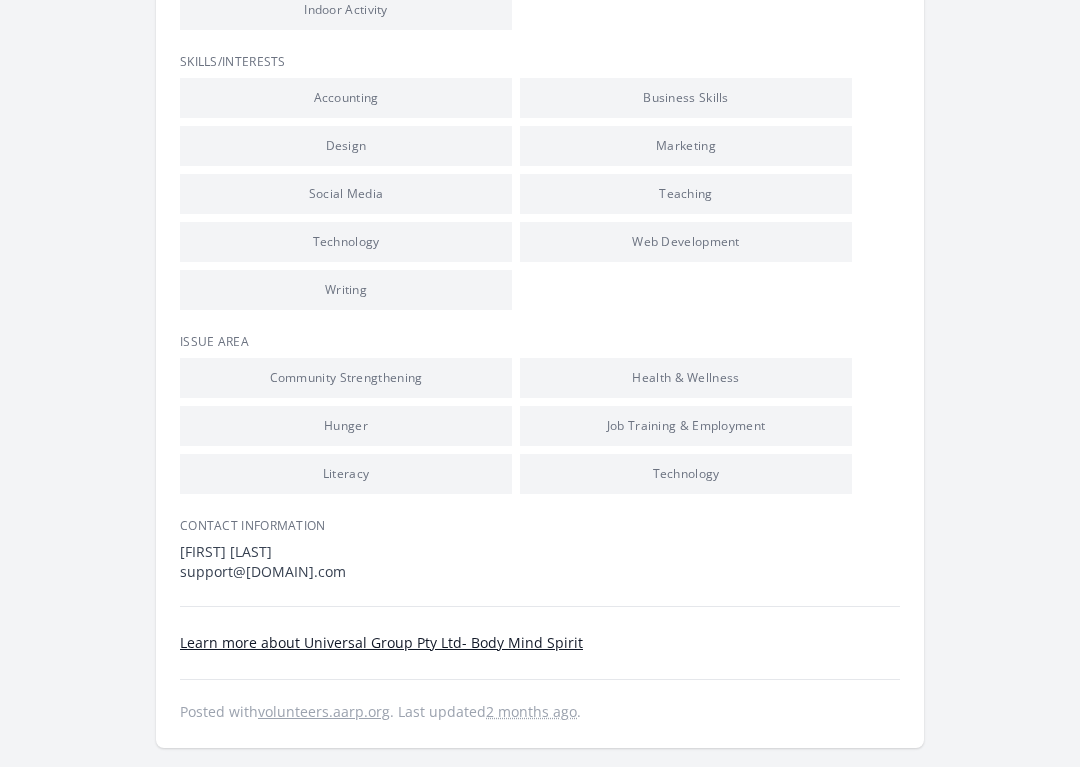 scroll, scrollTop: 1408, scrollLeft: 0, axis: vertical 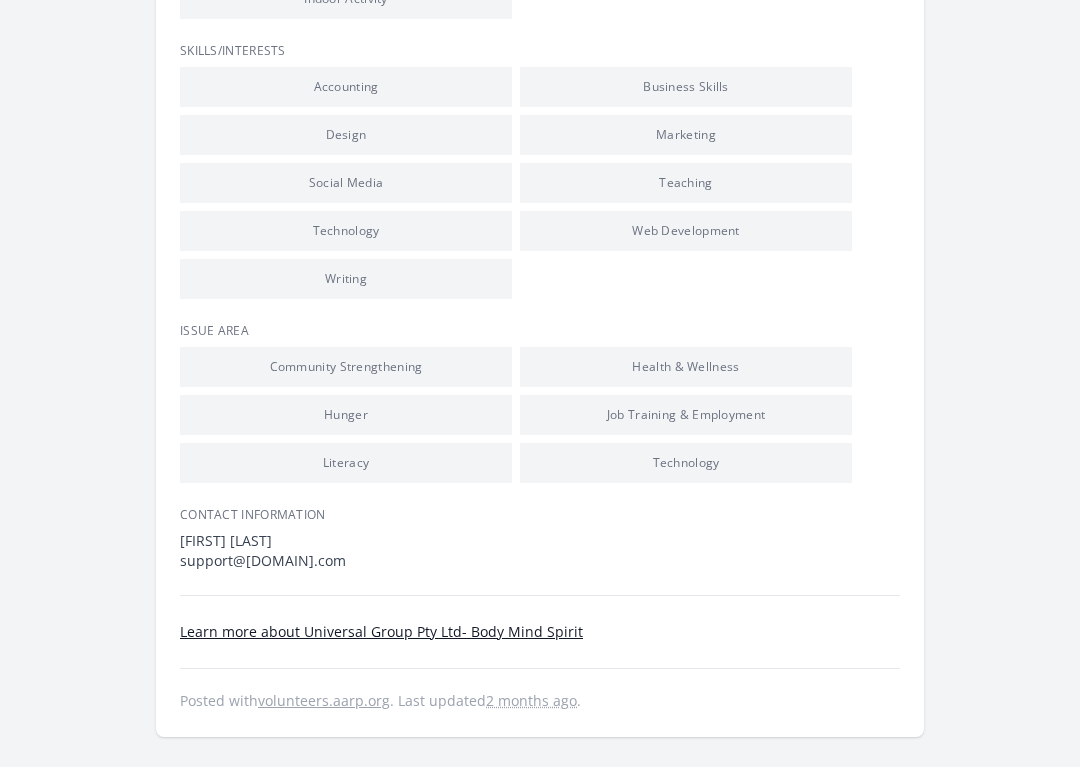click on "Organization
Universal Group Pty Ltd- Body Mind Spirit
Join the Body Mind Spirits Mission: Virtual Volunteering to Create a Better World
Duration
Recruiting now
•
Location
New York, NY" at bounding box center [540, -236] 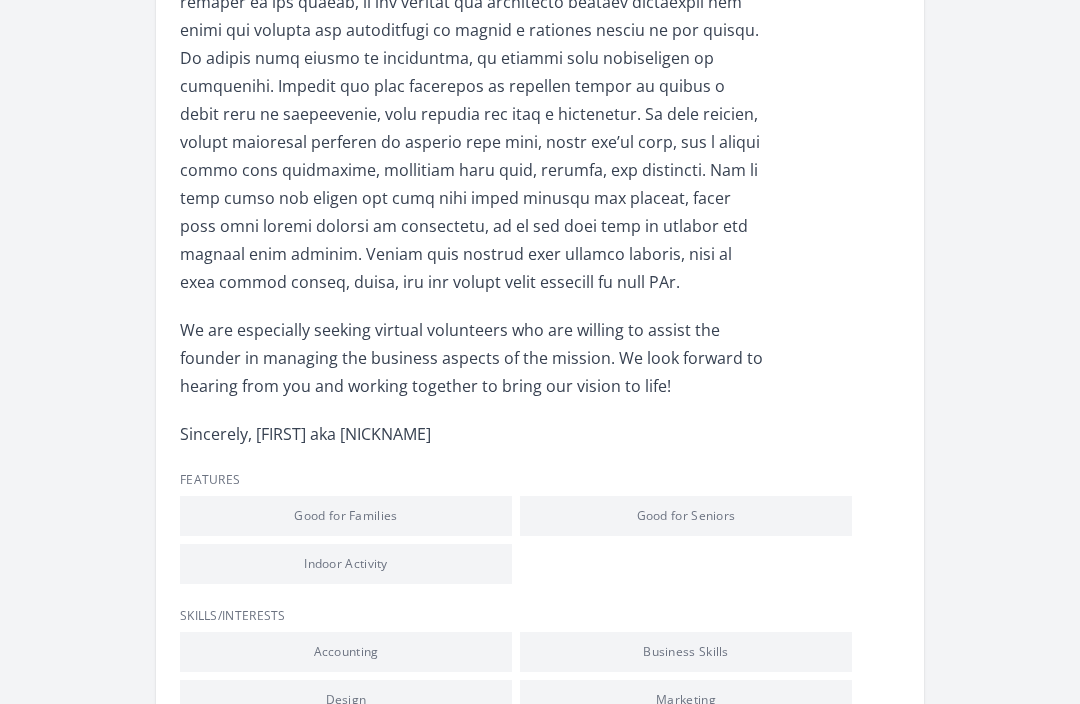 scroll, scrollTop: 839, scrollLeft: 0, axis: vertical 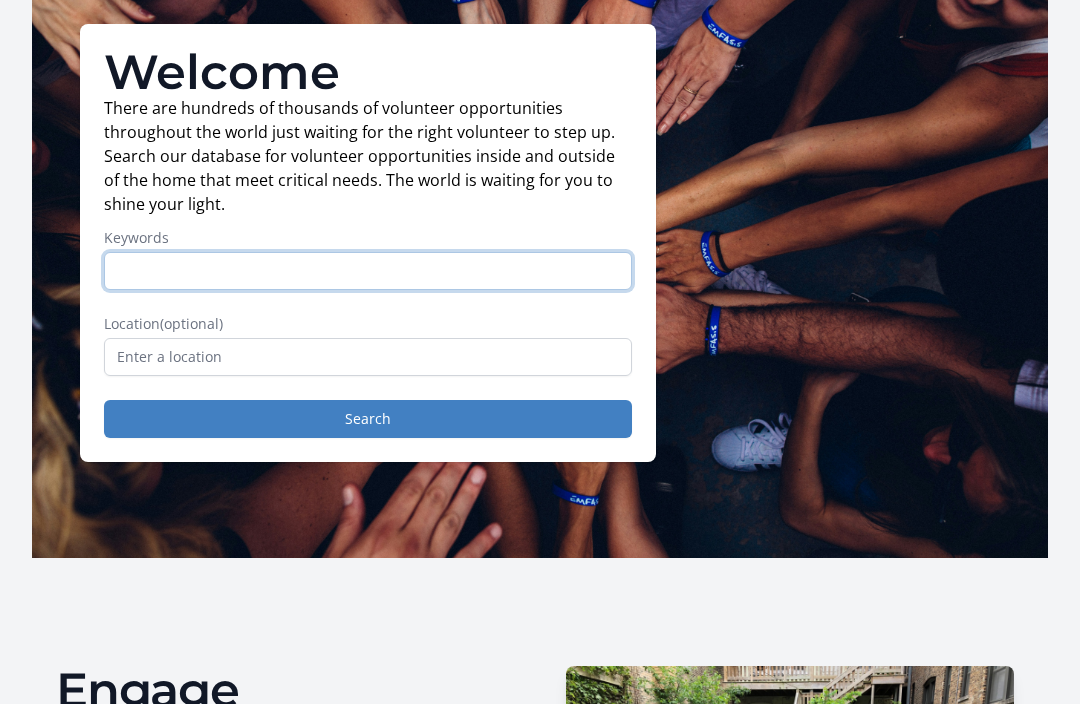 click on "Keywords" at bounding box center (368, 271) 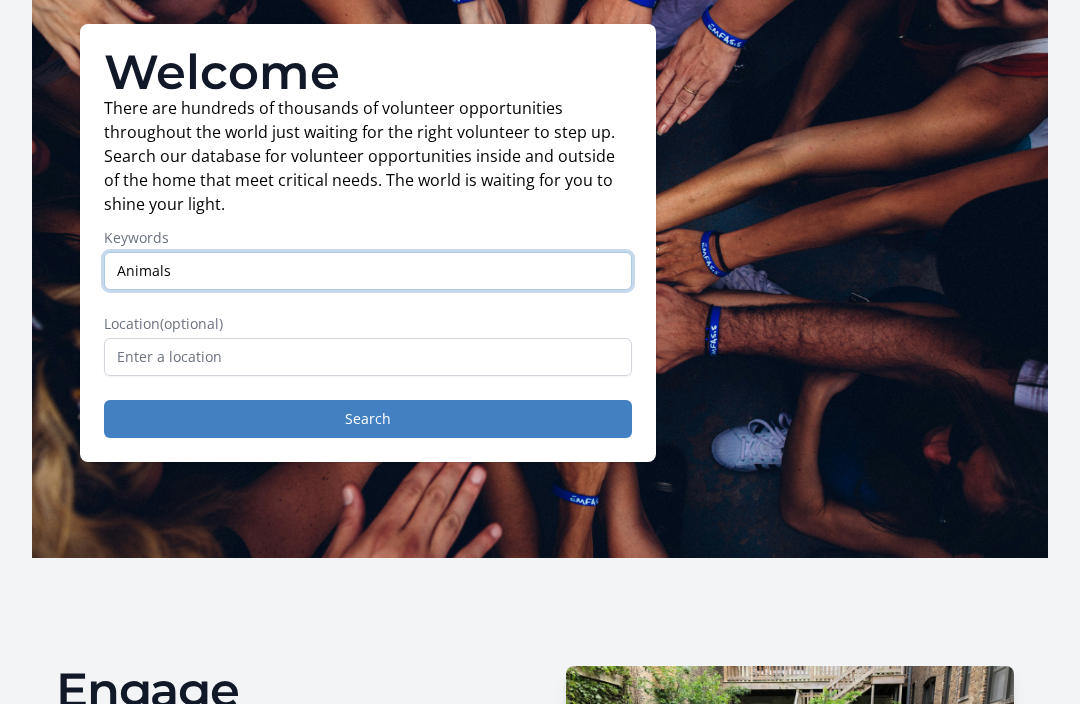 type on "Animals" 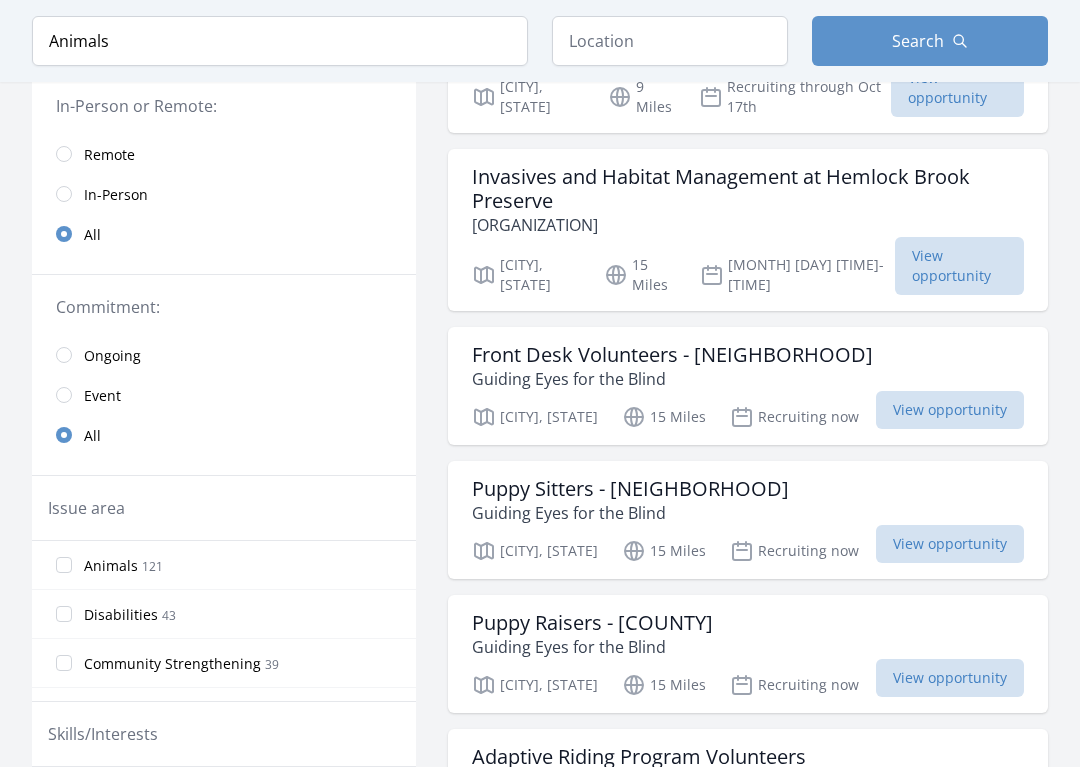 scroll, scrollTop: 300, scrollLeft: 0, axis: vertical 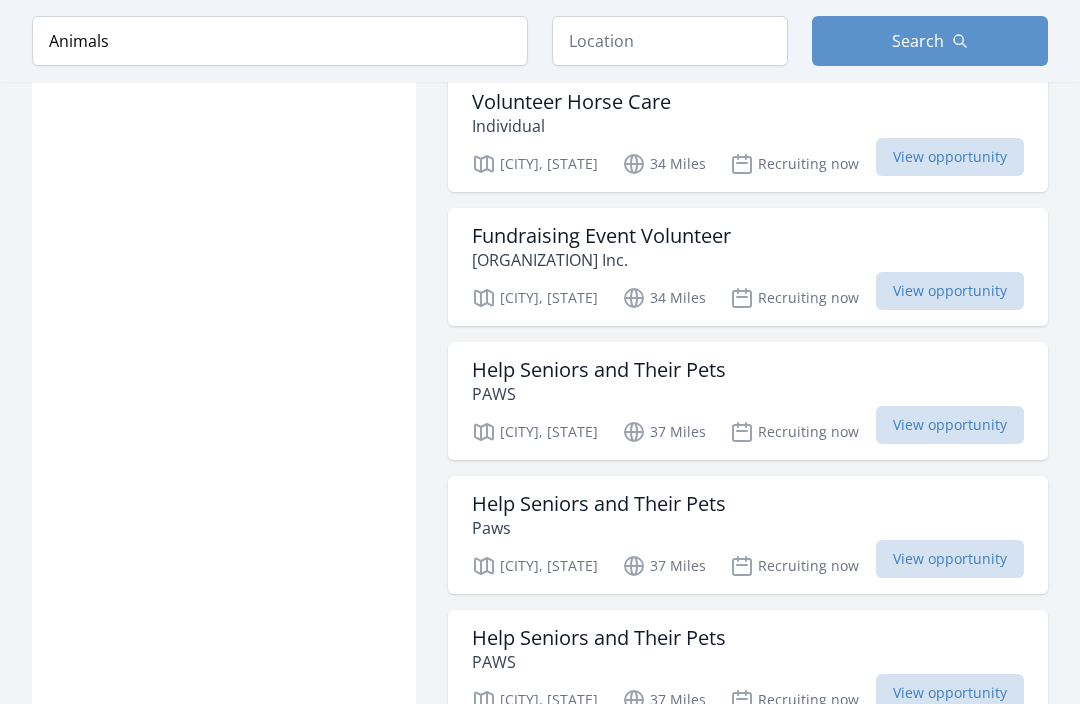 click on "View opportunity" at bounding box center [950, 425] 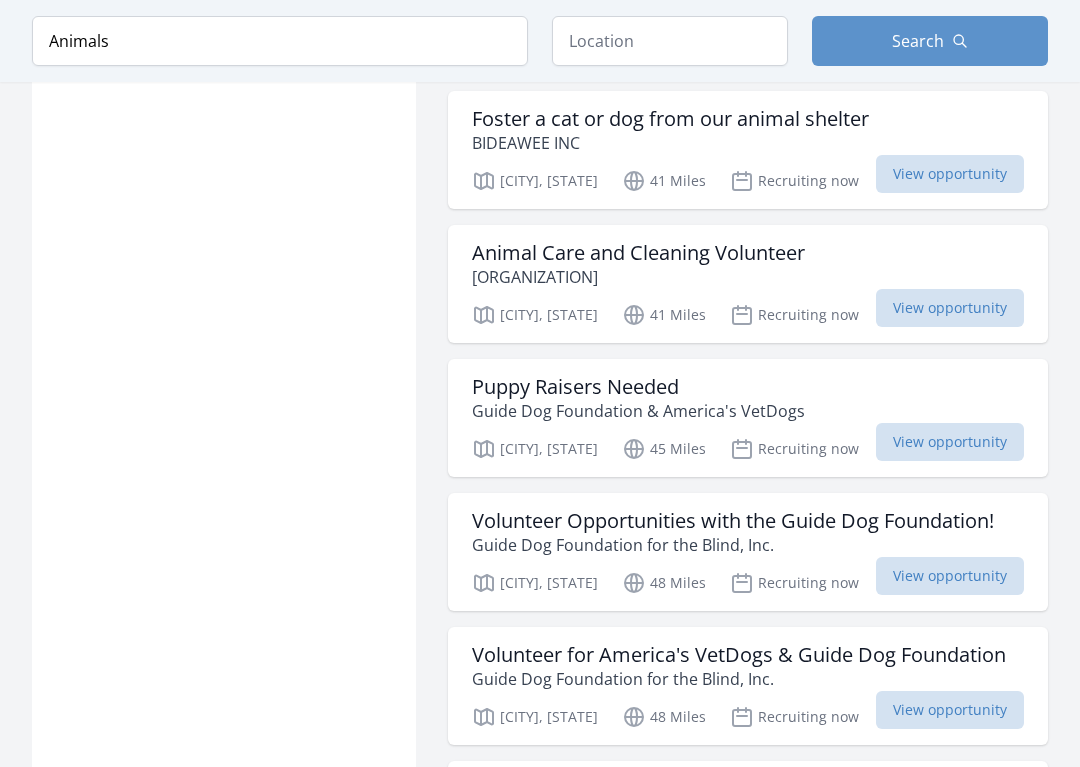 scroll, scrollTop: 4946, scrollLeft: 0, axis: vertical 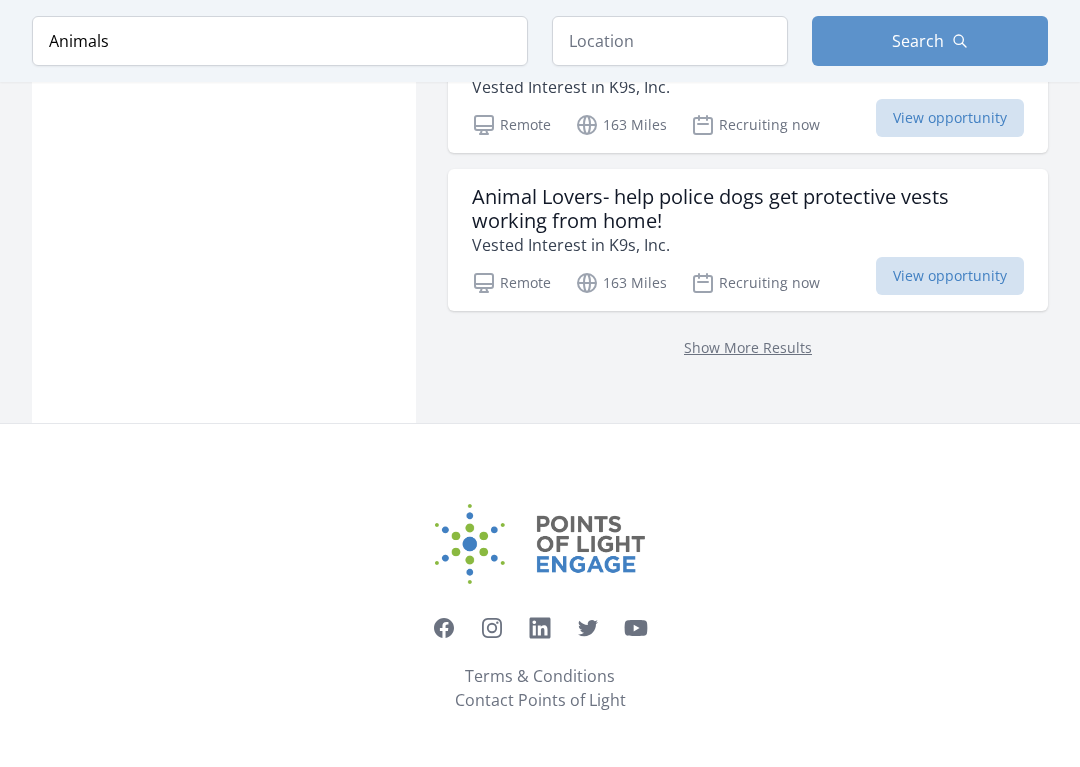 click on "Show More Results" at bounding box center [748, 347] 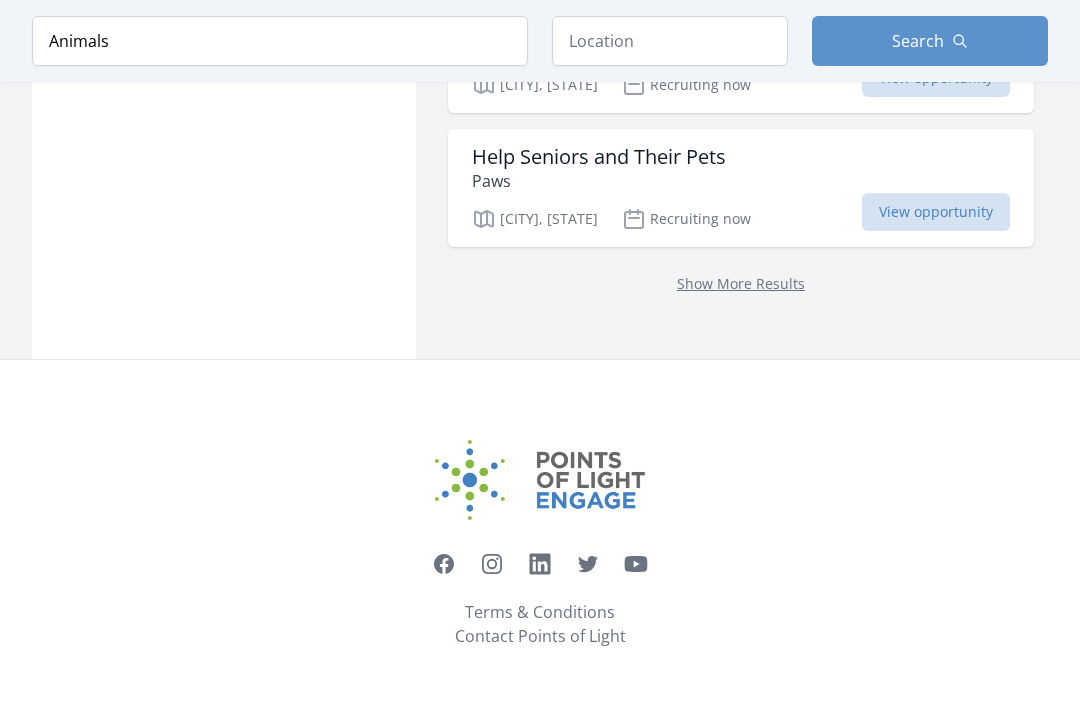scroll, scrollTop: 2710, scrollLeft: 0, axis: vertical 